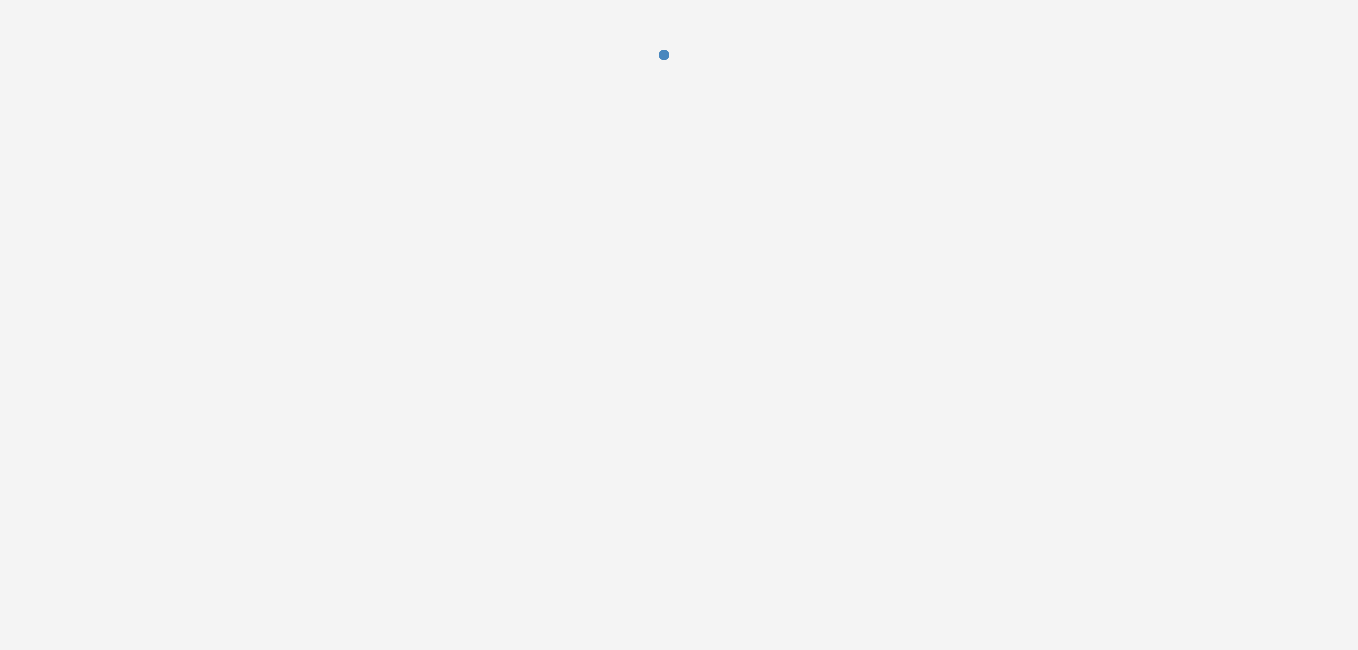 scroll, scrollTop: 0, scrollLeft: 0, axis: both 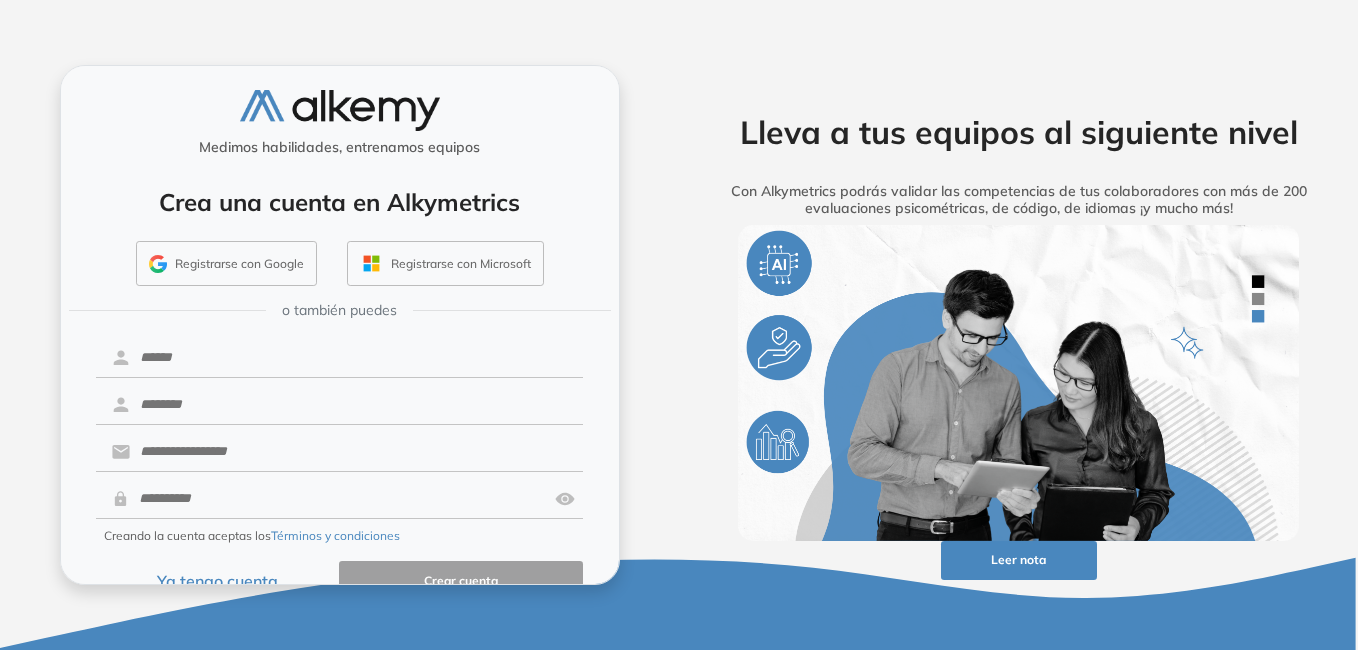 click on "Ya tengo cuenta" at bounding box center [218, 580] 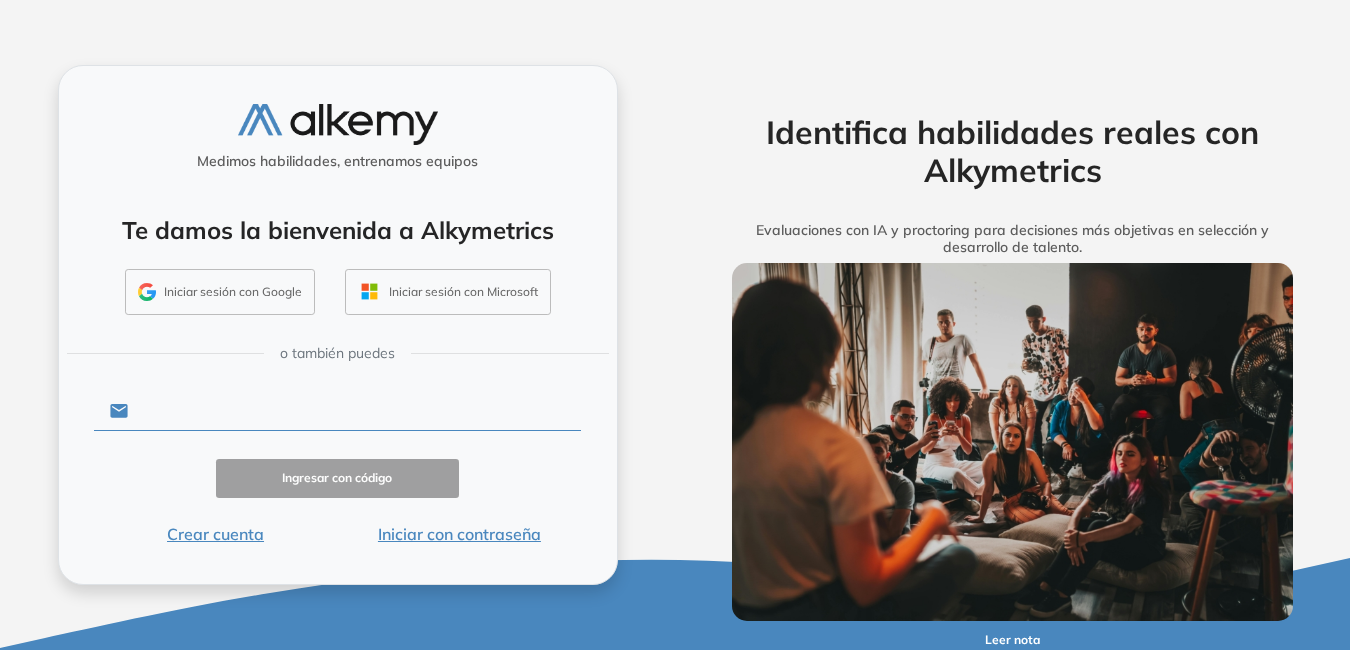 click at bounding box center [354, 411] 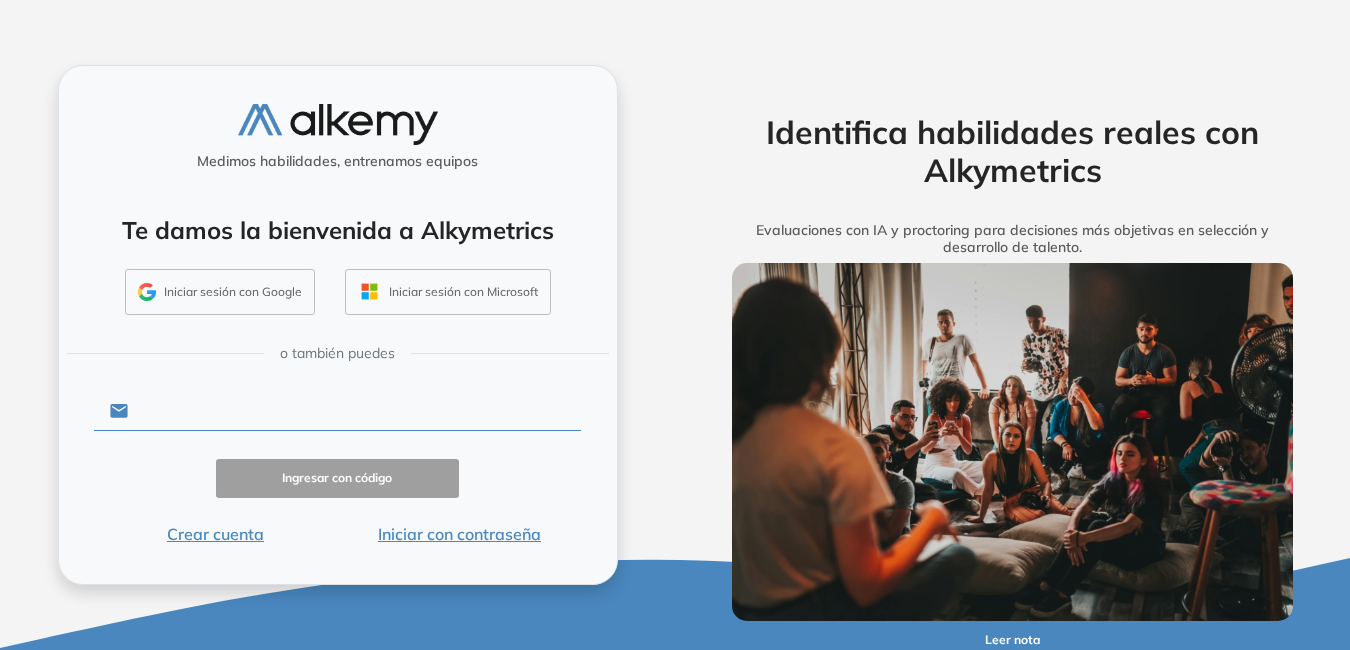 type on "**********" 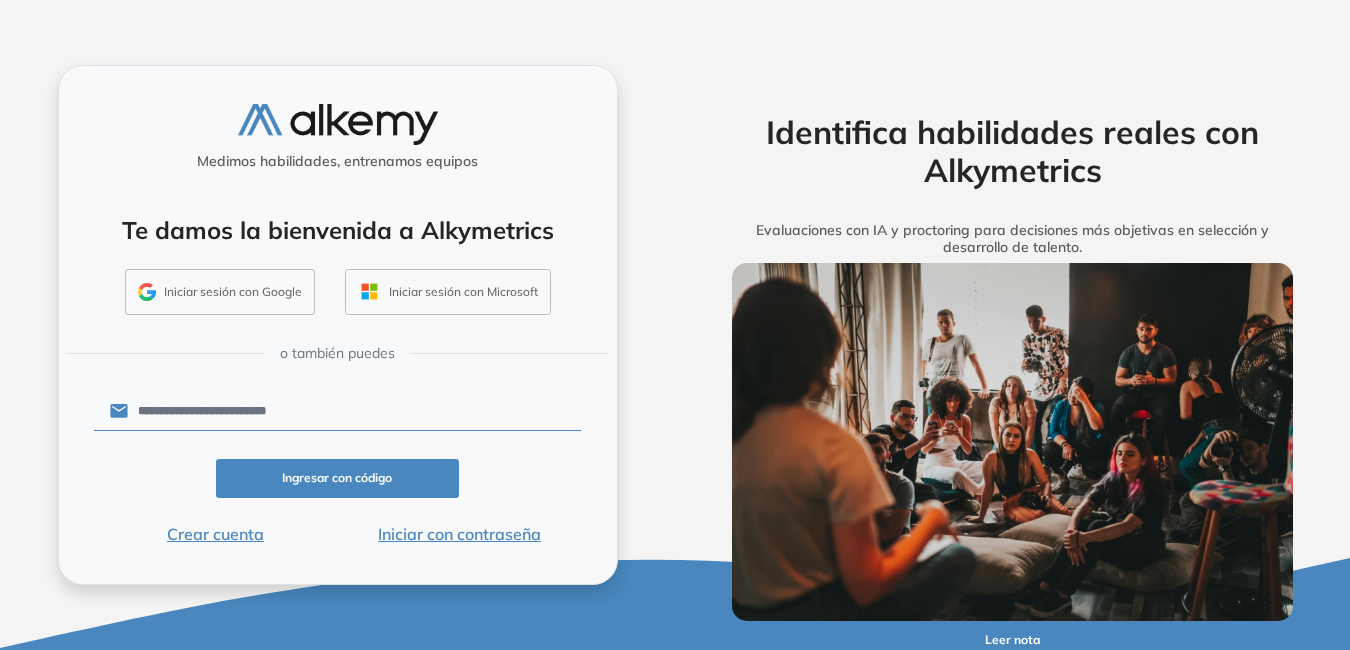 click on "Iniciar con contraseña" at bounding box center [459, 534] 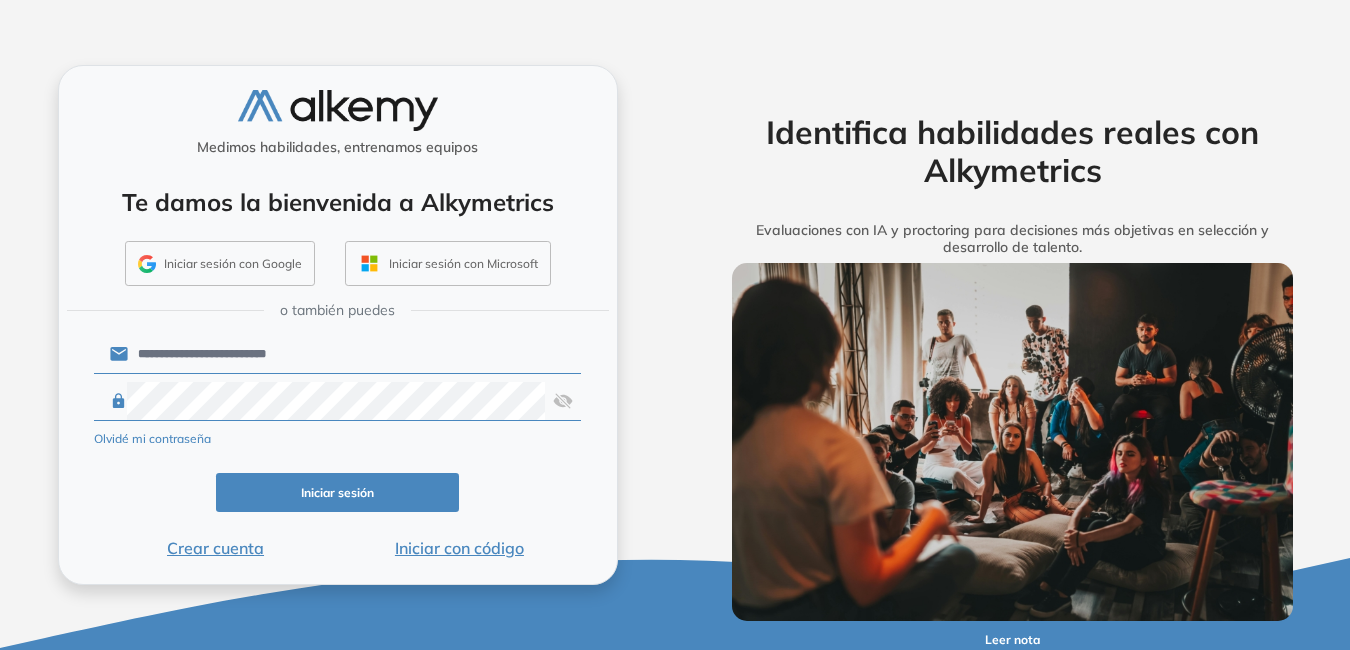 click on "Iniciar sesión" at bounding box center (338, 492) 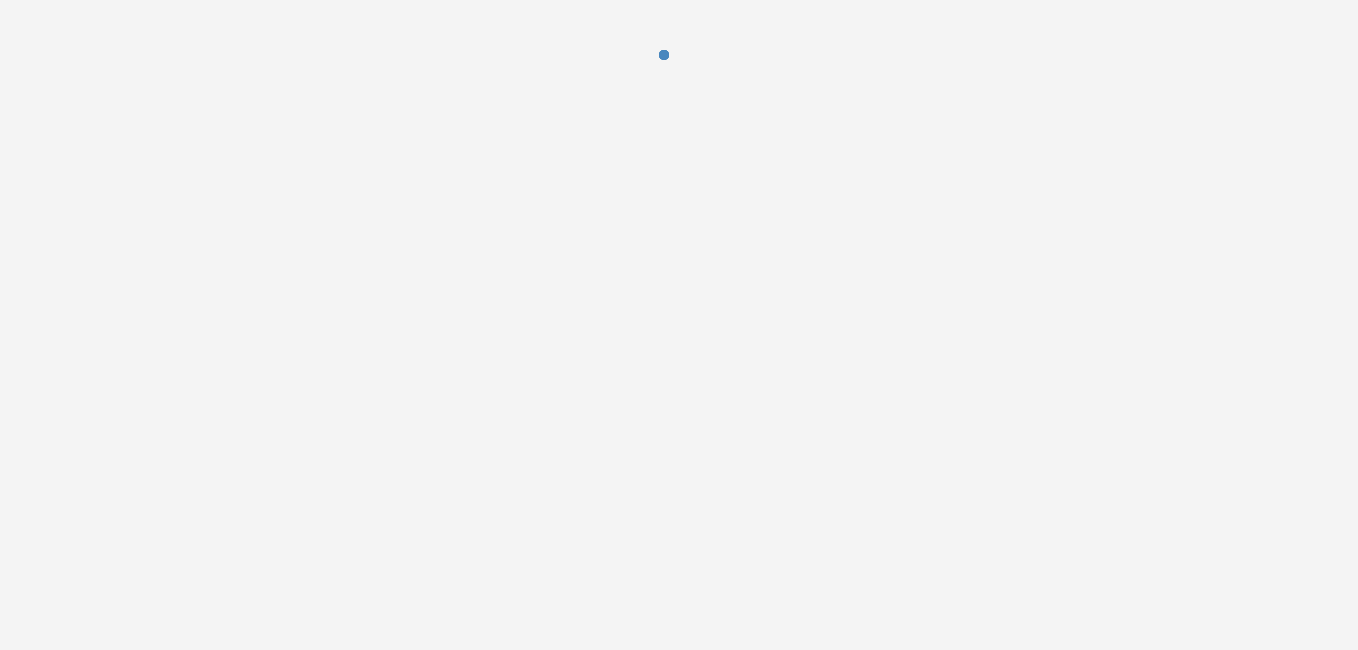 scroll, scrollTop: 0, scrollLeft: 0, axis: both 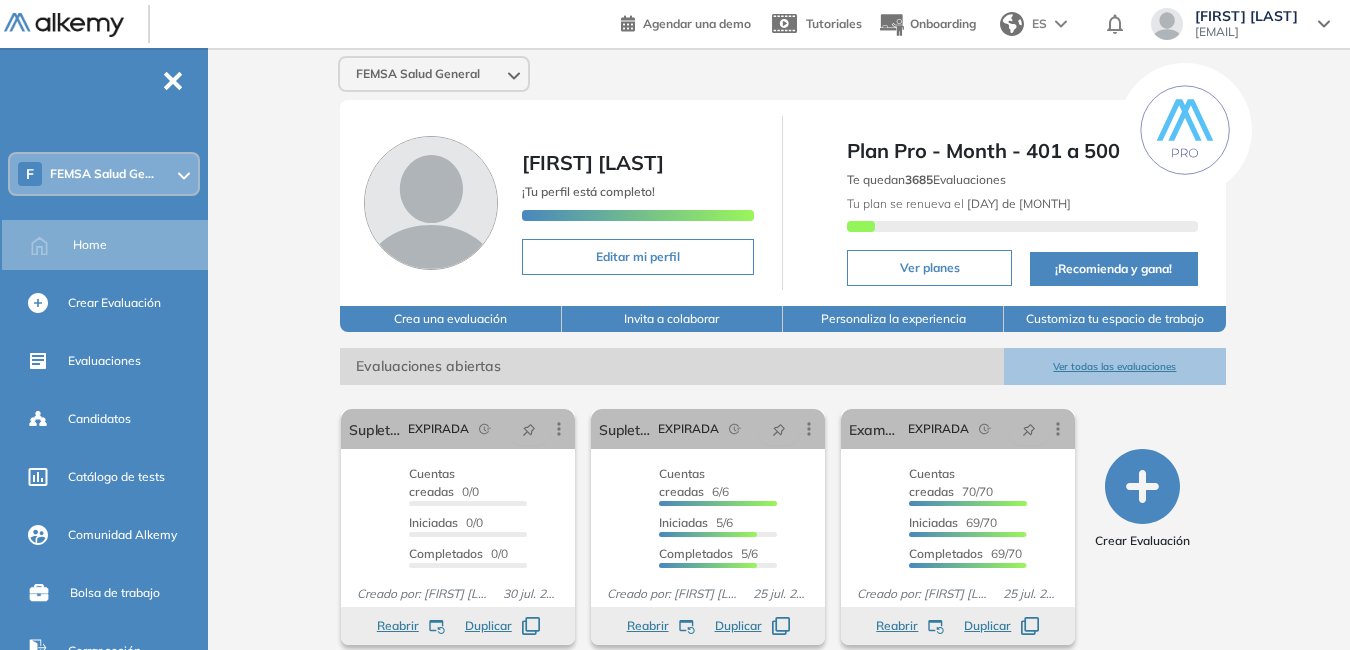 click on "Ver todas las evaluaciones" at bounding box center (1114, 366) 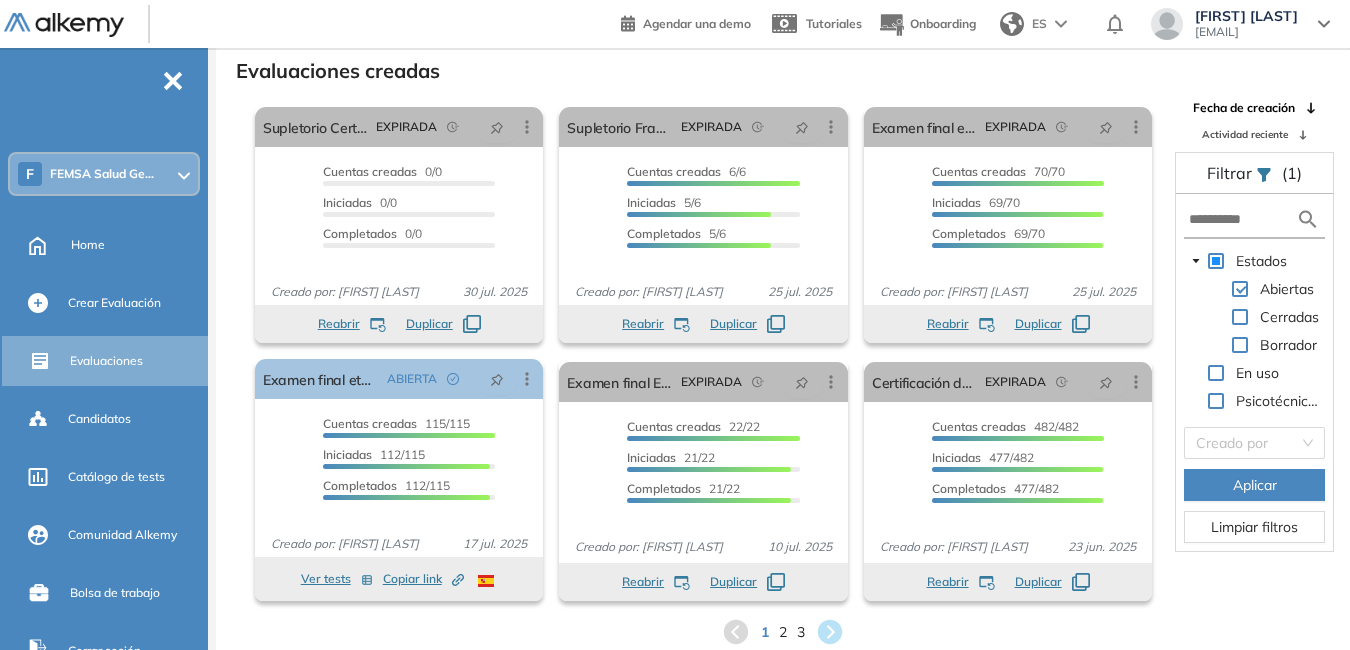 scroll, scrollTop: 48, scrollLeft: 0, axis: vertical 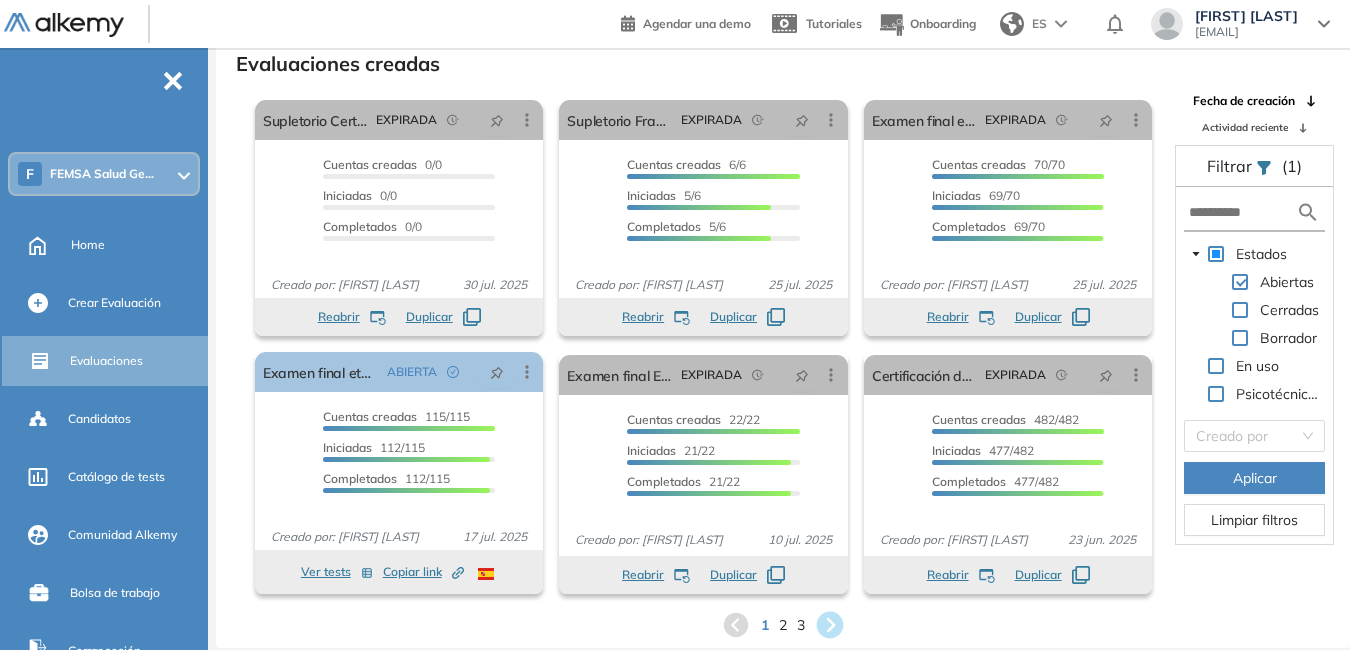click 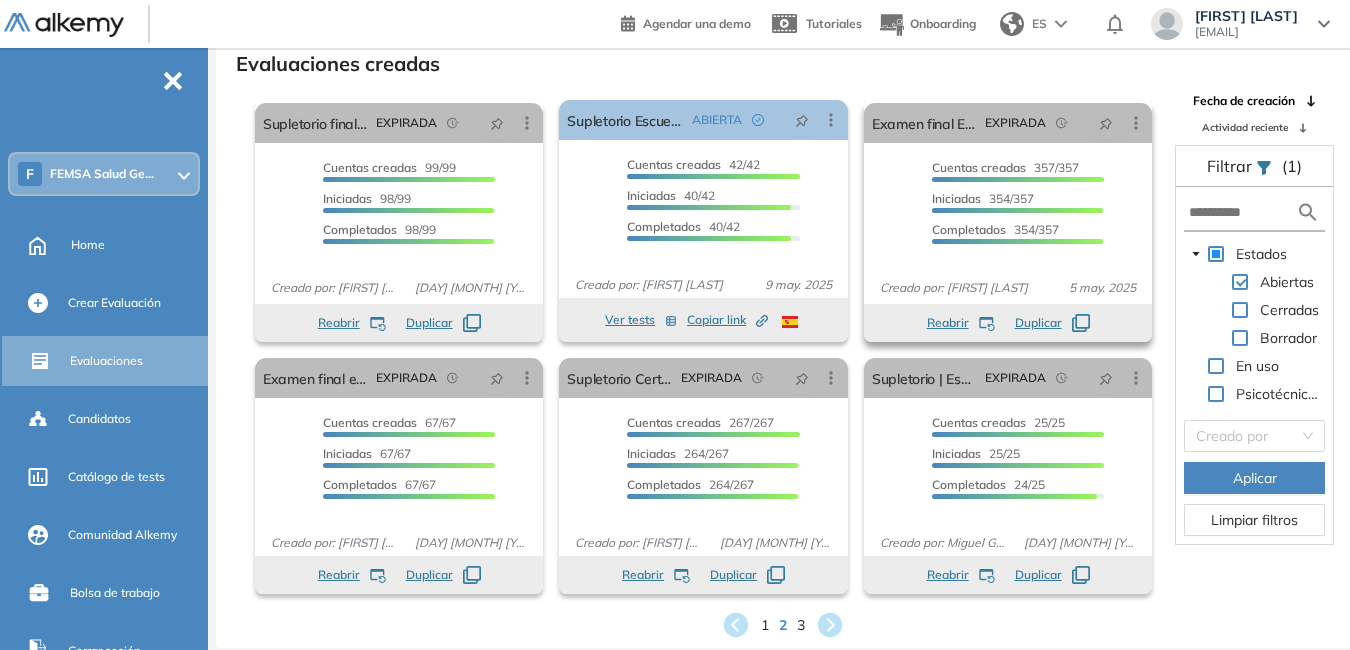 click on "Reabrir" at bounding box center [948, 323] 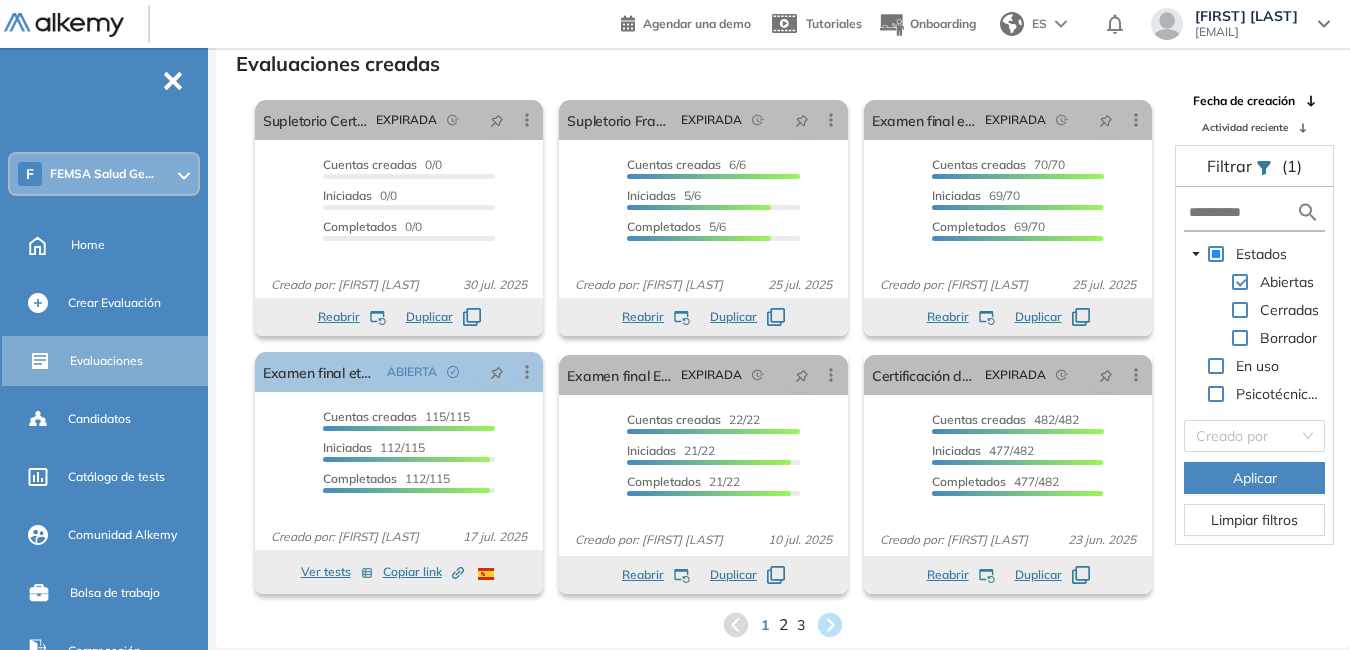 click on "2" at bounding box center (783, 624) 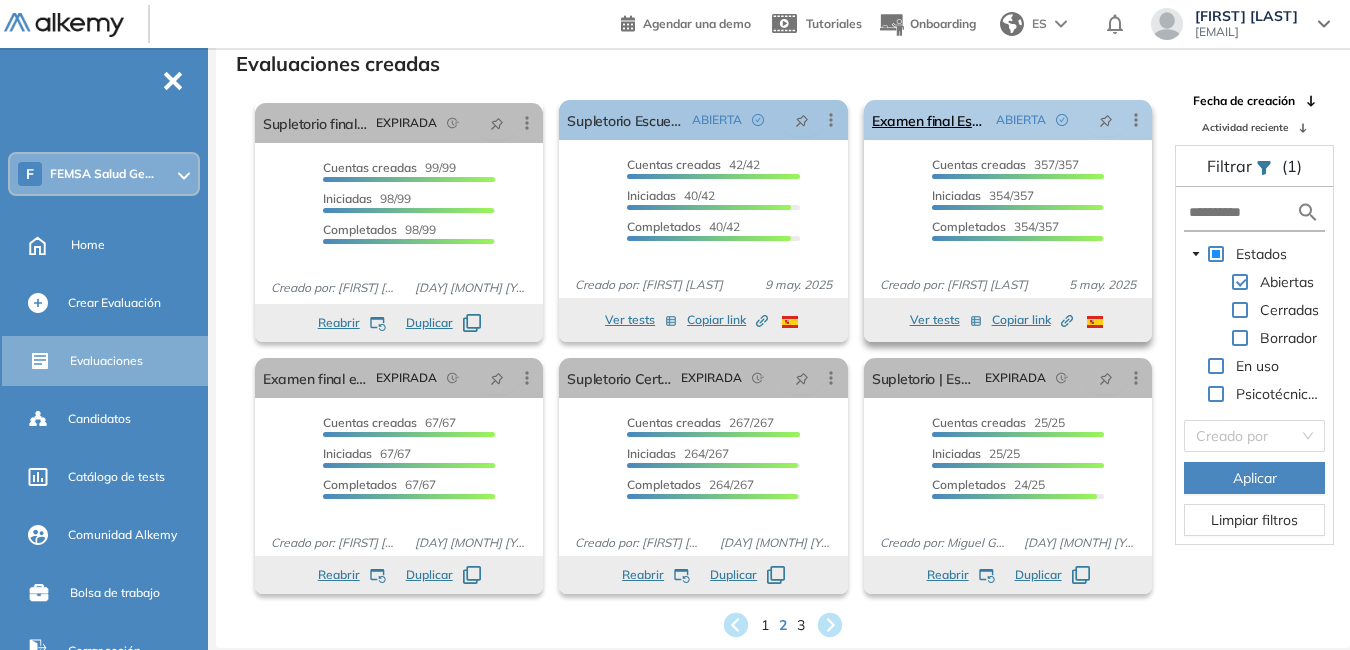 click 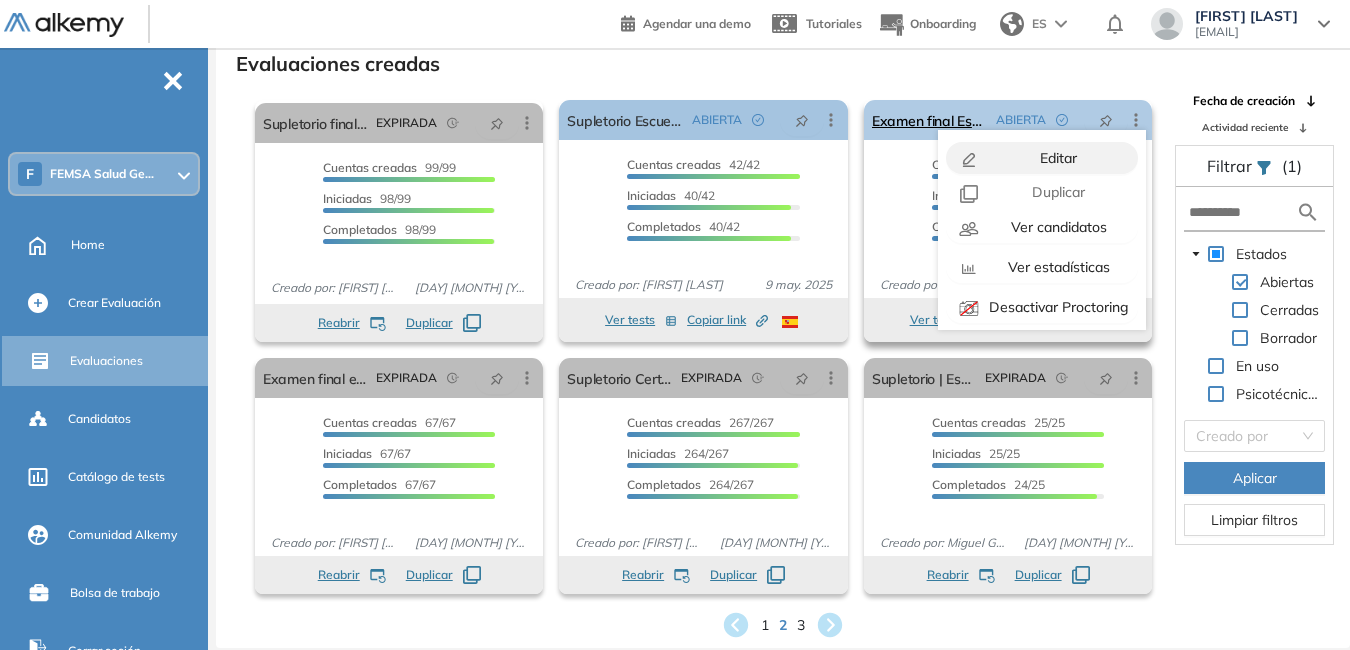 click on "Editar" at bounding box center [1056, 158] 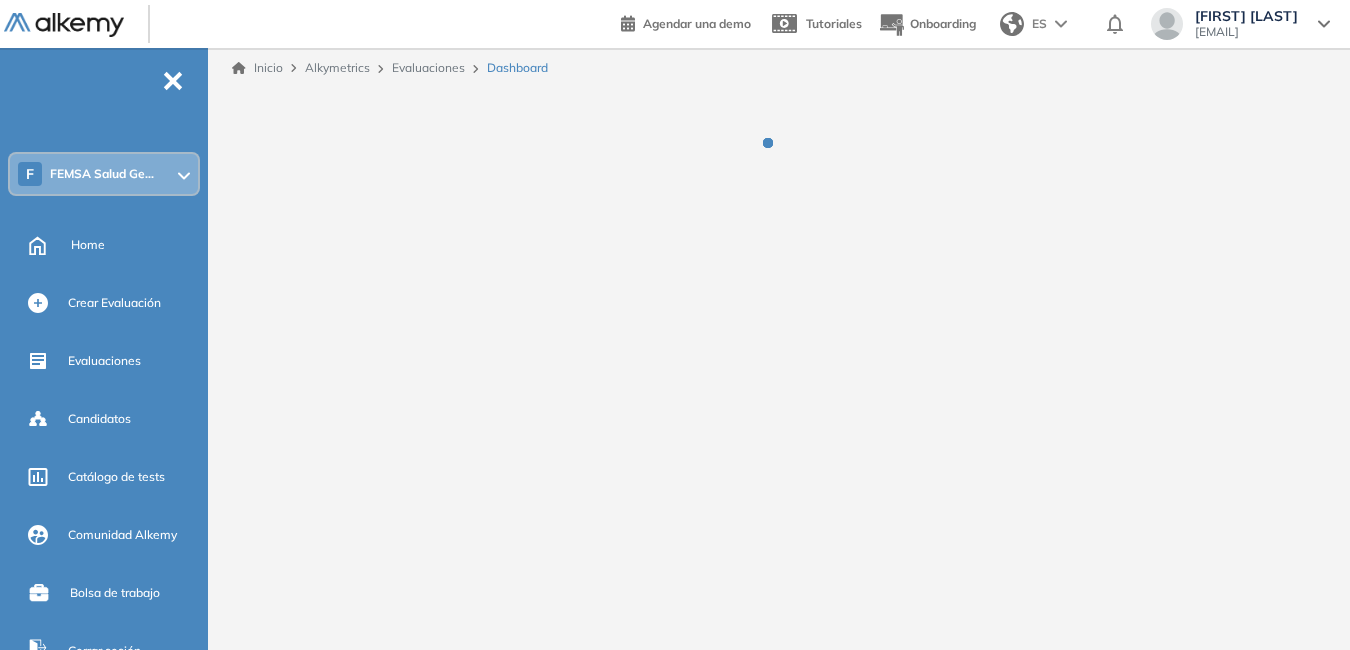 scroll, scrollTop: 0, scrollLeft: 0, axis: both 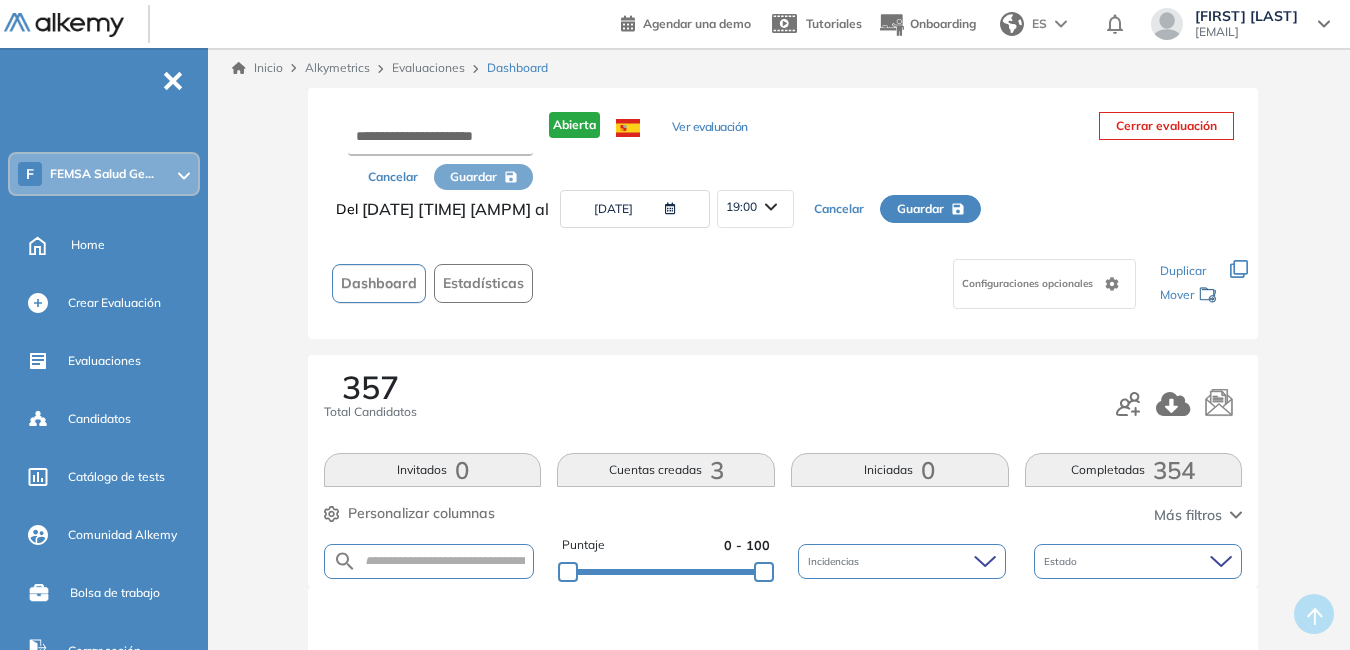 click on "Evaluaciones" at bounding box center (428, 67) 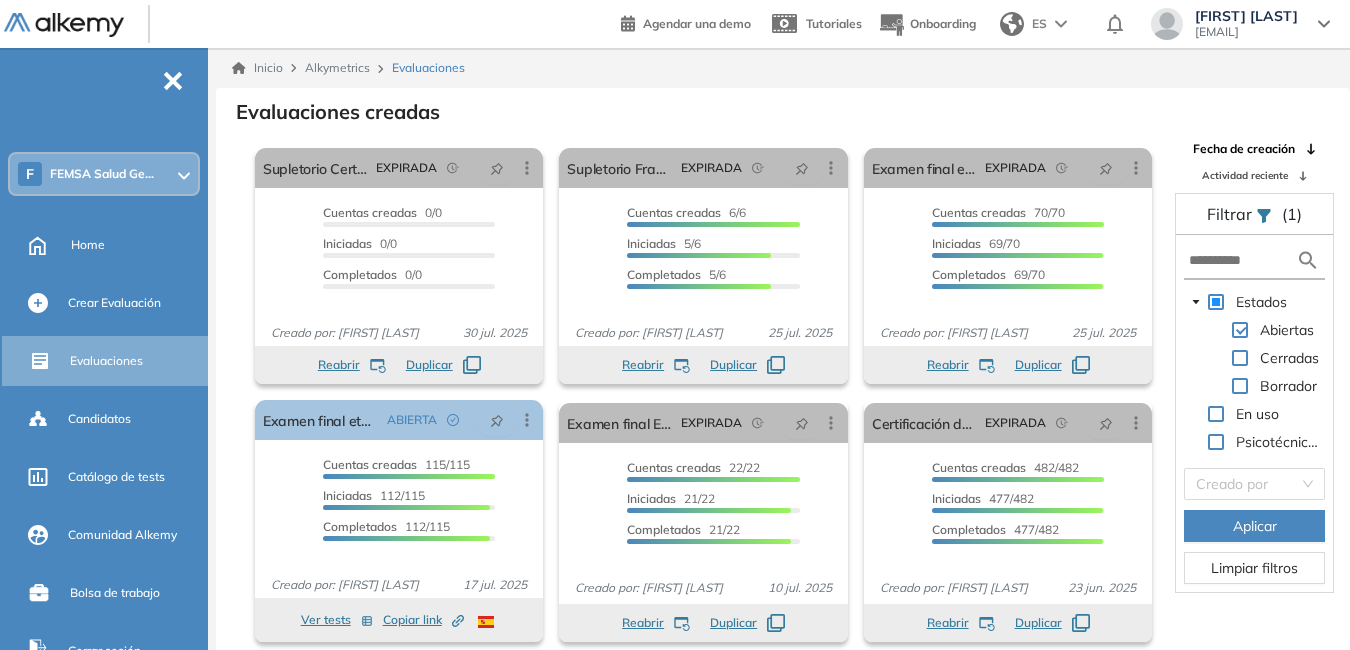 scroll, scrollTop: 48, scrollLeft: 0, axis: vertical 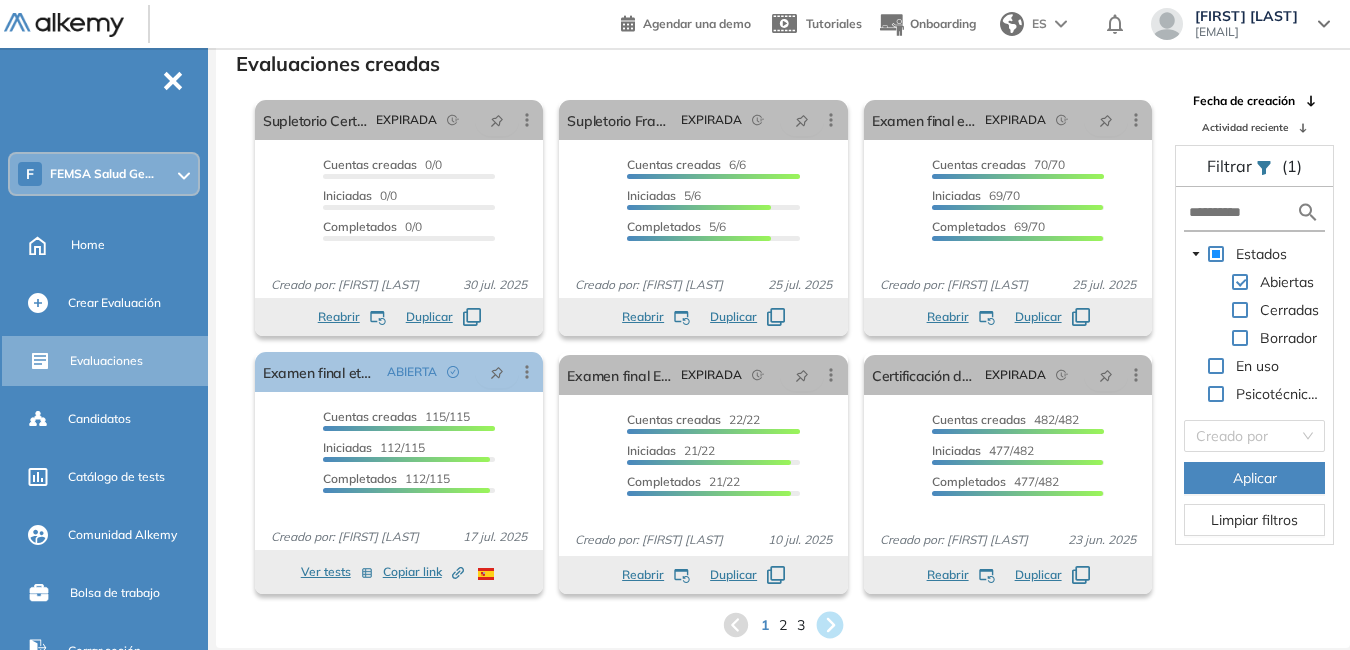 click 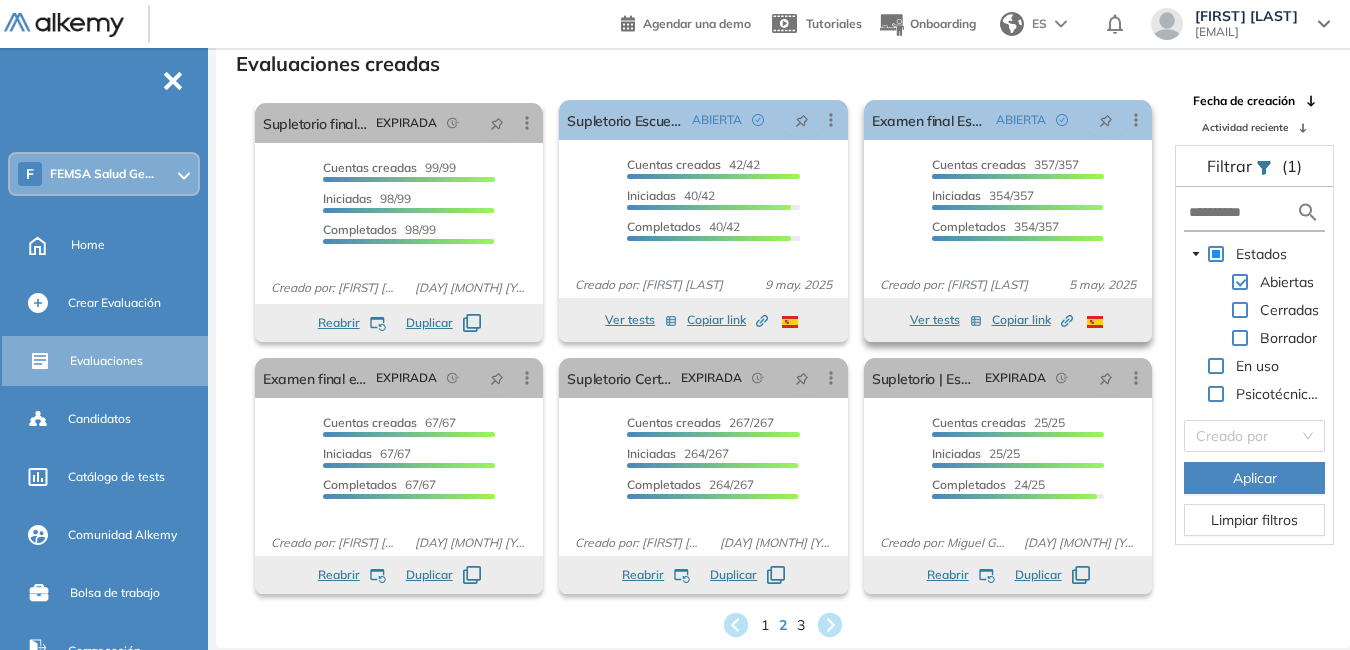 click on "Copiar link Created by potrace 1.16, written by Peter Selinger 2001-2019" at bounding box center [1032, 320] 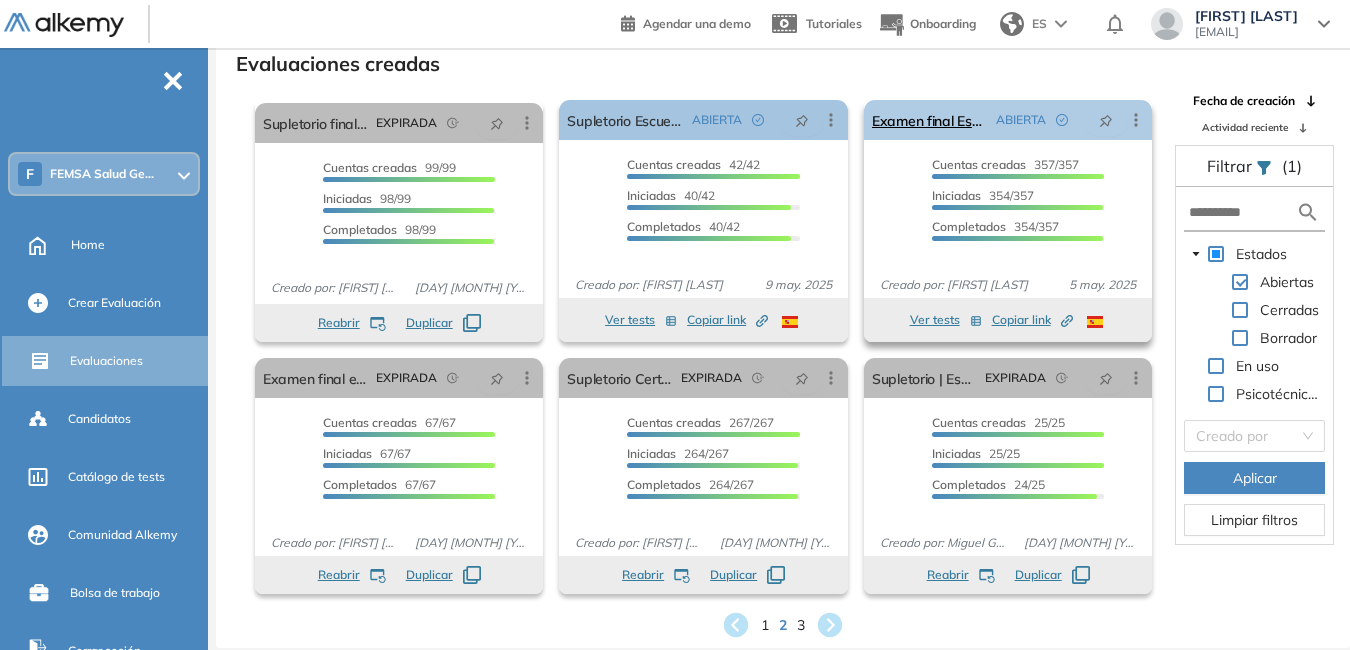 click 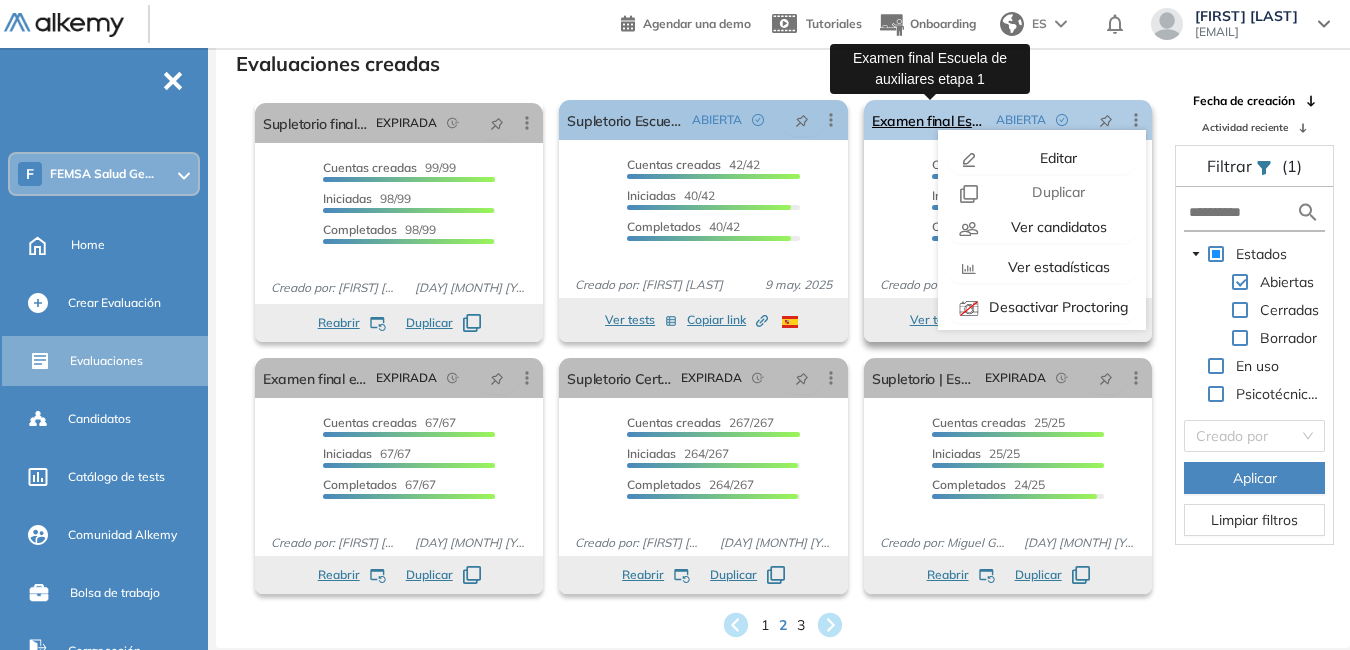 click on "Examen final Escuela de auxiliares etapa 1" at bounding box center (930, 120) 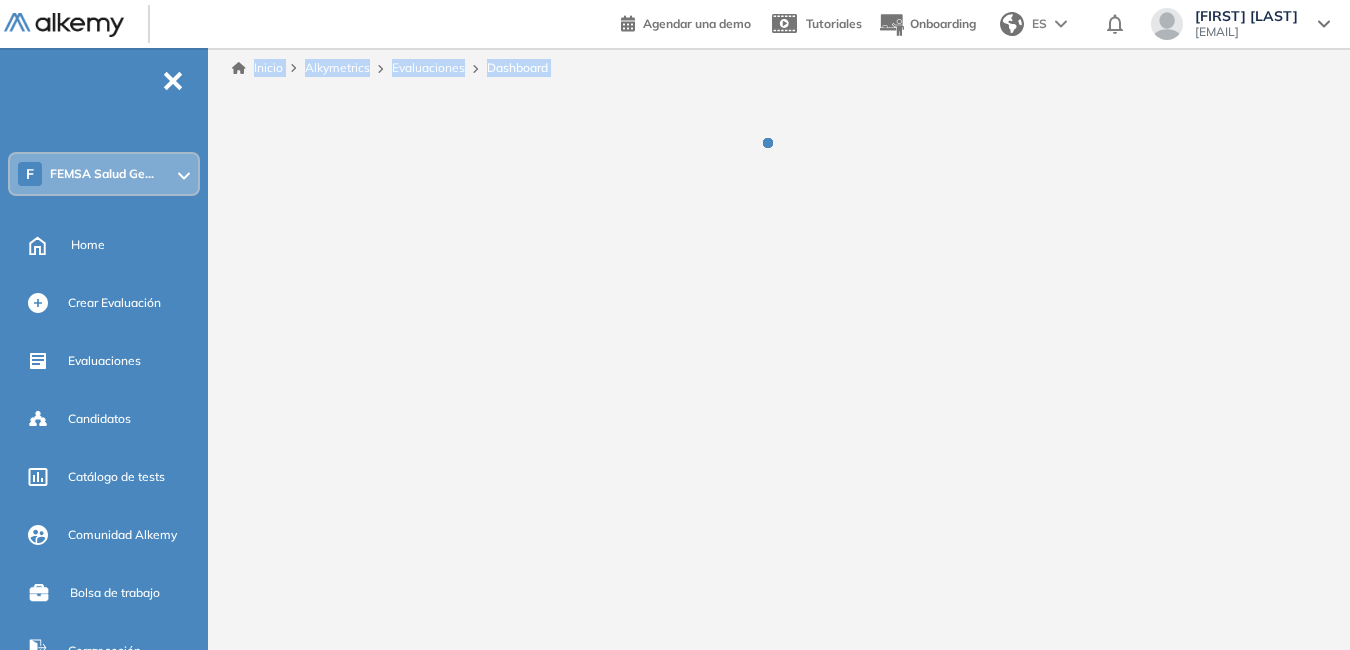 scroll, scrollTop: 0, scrollLeft: 0, axis: both 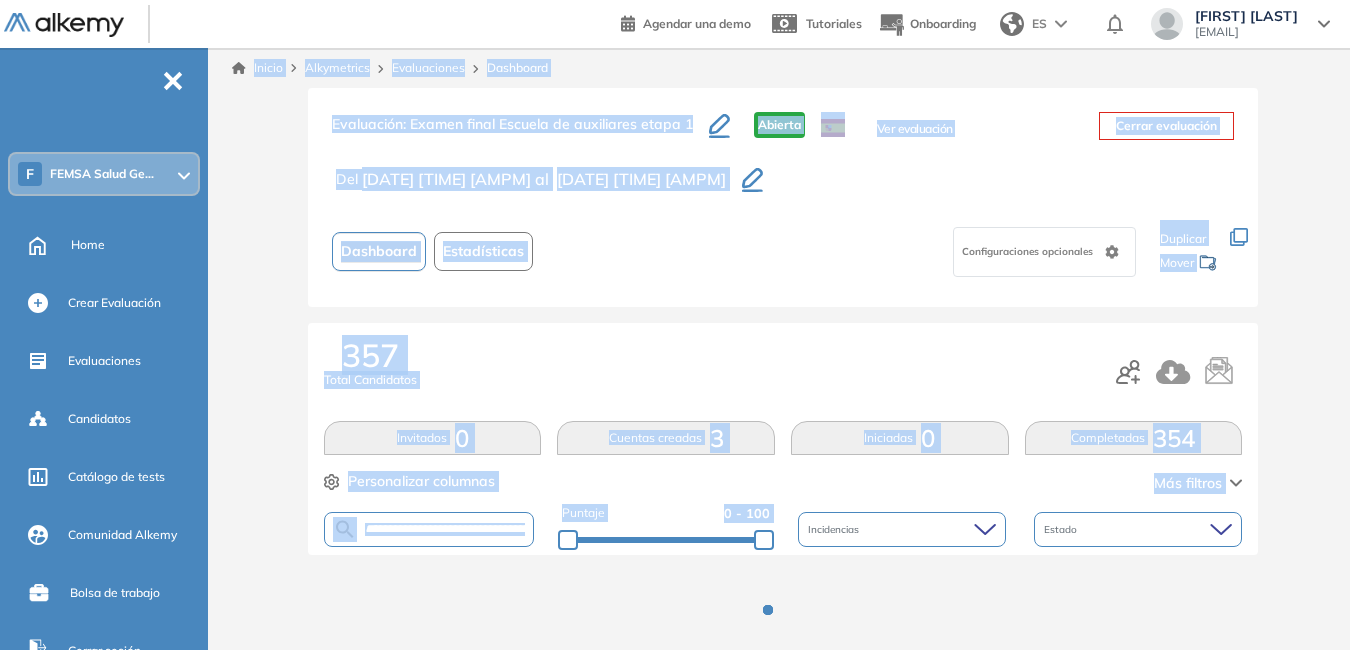 click on "Evaluación : Examen final Escuela de auxiliares etapa 1 Abierta Ver evaluación Cerrar evaluación Del 05/05/2025 00:00 AM al 31/12/9998 19:00 PM Dashboard Estadísticas Configuraciones opcionales Los siguientes tests ya no están disponibles o tienen una nueva versión Revisa en el catálogo otras opciones o su detalle. Entendido Duplicar Mover" at bounding box center [783, 197] 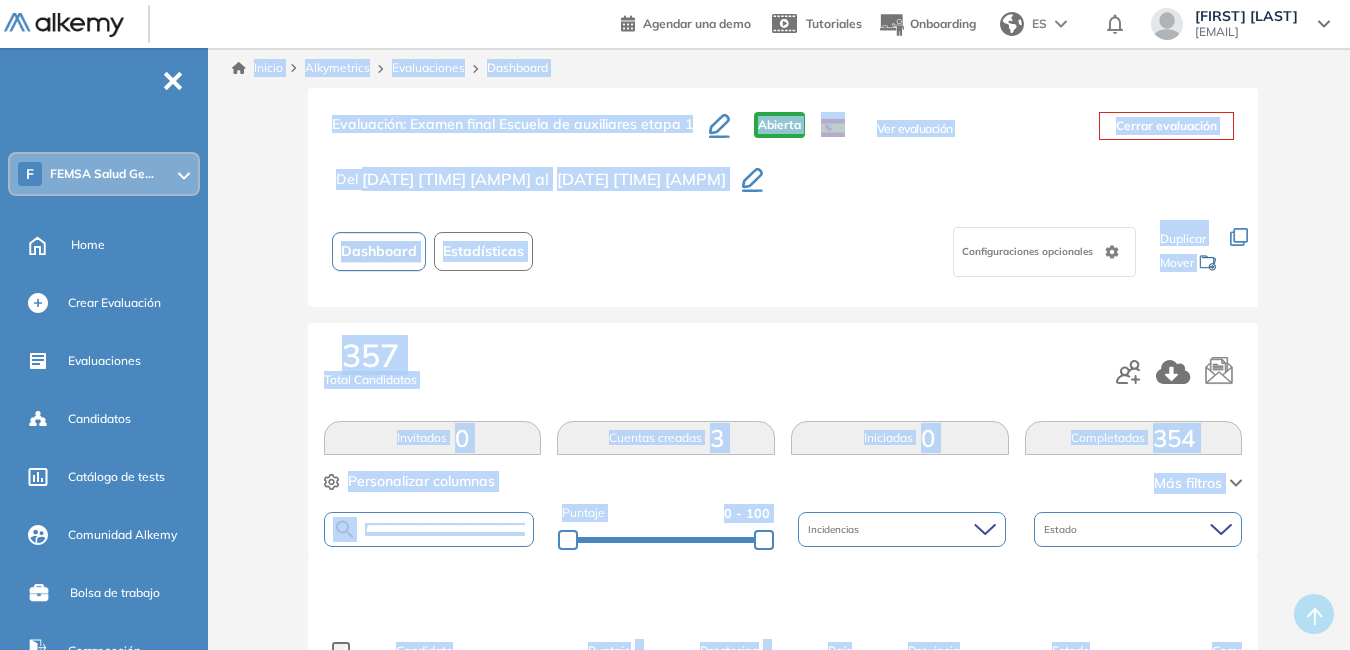 click on "Evaluación : Examen final Escuela de auxiliares etapa 1 Abierta Ver evaluación Cerrar evaluación Del 05/05/2025 00:00 AM al 31/12/9998 19:00 PM Dashboard Estadísticas Configuraciones opcionales Los siguientes tests ya no están disponibles o tienen una nueva versión Revisa en el catálogo otras opciones o su detalle. Entendido Duplicar Mover 357 Total Candidatos Invitados 0 Cuentas creadas 3 Iniciadas 0 Completadas 354   Personalizar columnas Personalizar columnas Candidato Fijar columna Puntaje Fijar columna Proctoring Fijar columna País Fijar columna Provincia Fijar columna Estado Fijar columna Completado Fijar columna Evaluación Fijar columna Fecha límite Fijar columna Examen final Escuela de auxiliares etapa 1 Cancelar Aplicar Más filtros Puntaje 0 - 100 Incidencias Estado Candidato Puntaje Proctoring País Provincia Estado Completado Evaluación Fecha límite Linkedin   CARLOS ISRAEL ARMAS ALDAS carlos.armas.sep1998@gmail.com     100     63     ECU     -     No evaluado No evaluado Evaluado" at bounding box center (783, 1135) 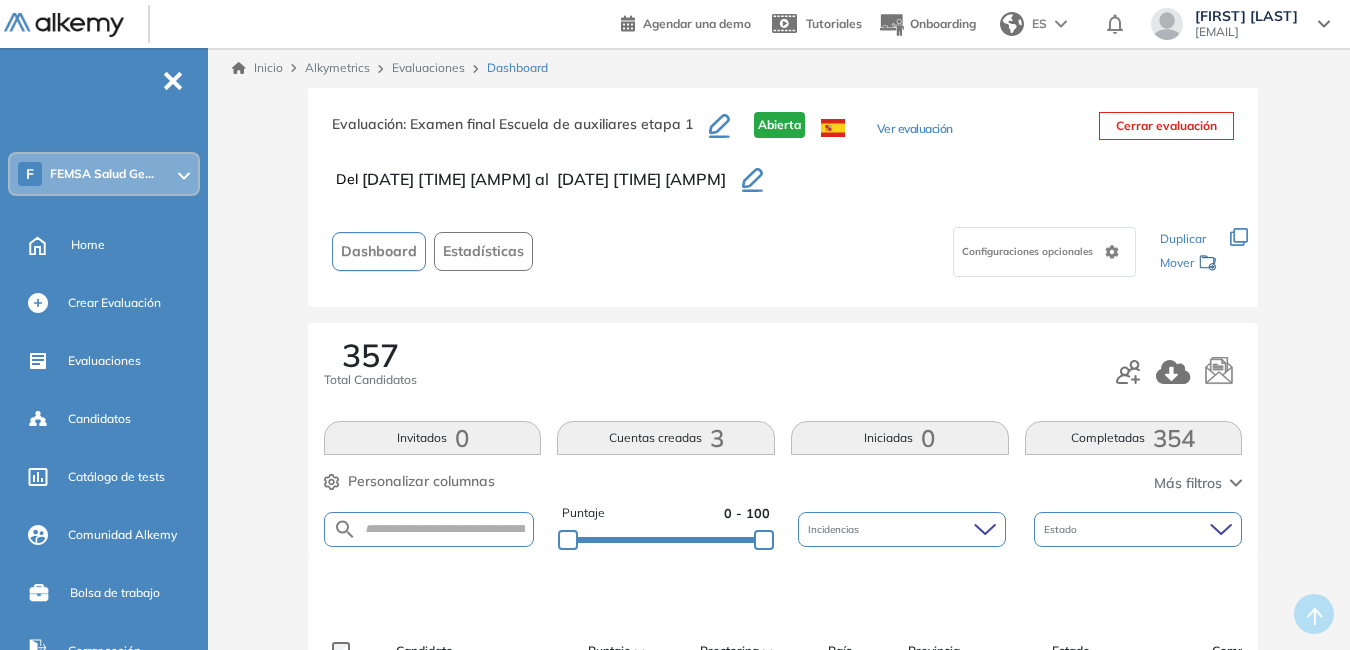 click 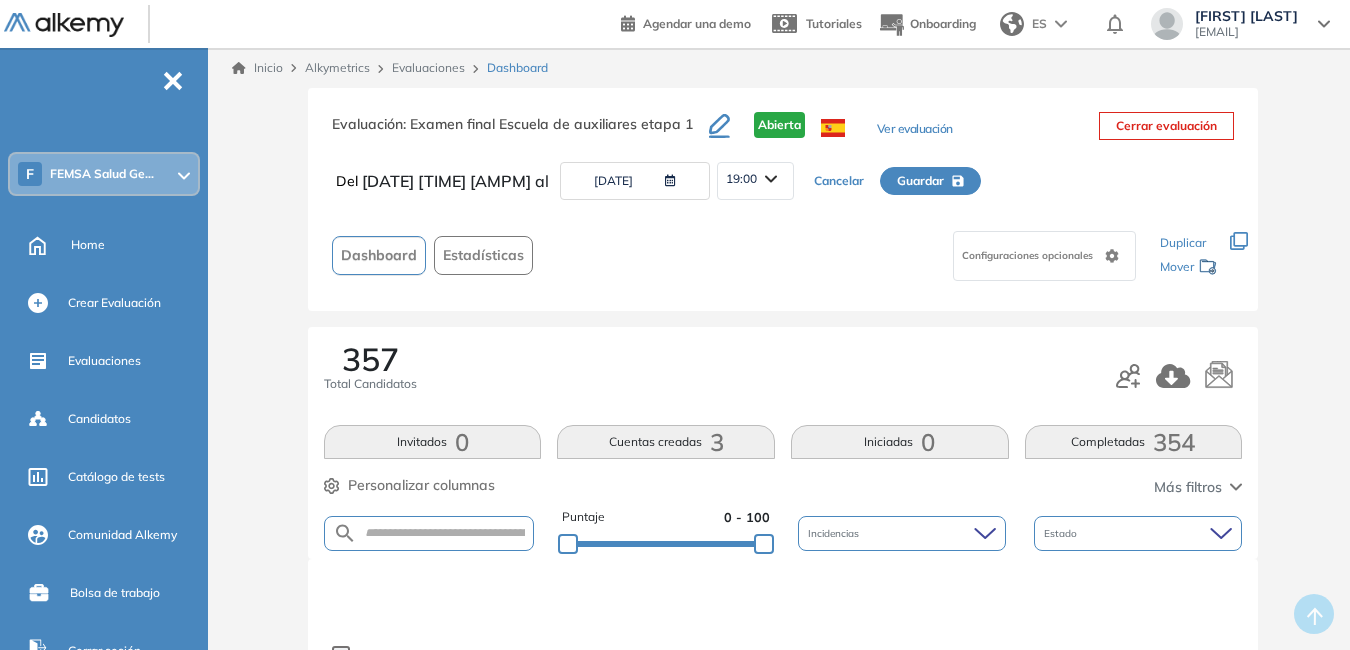 click on "Configuraciones opcionales" at bounding box center [842, 255] 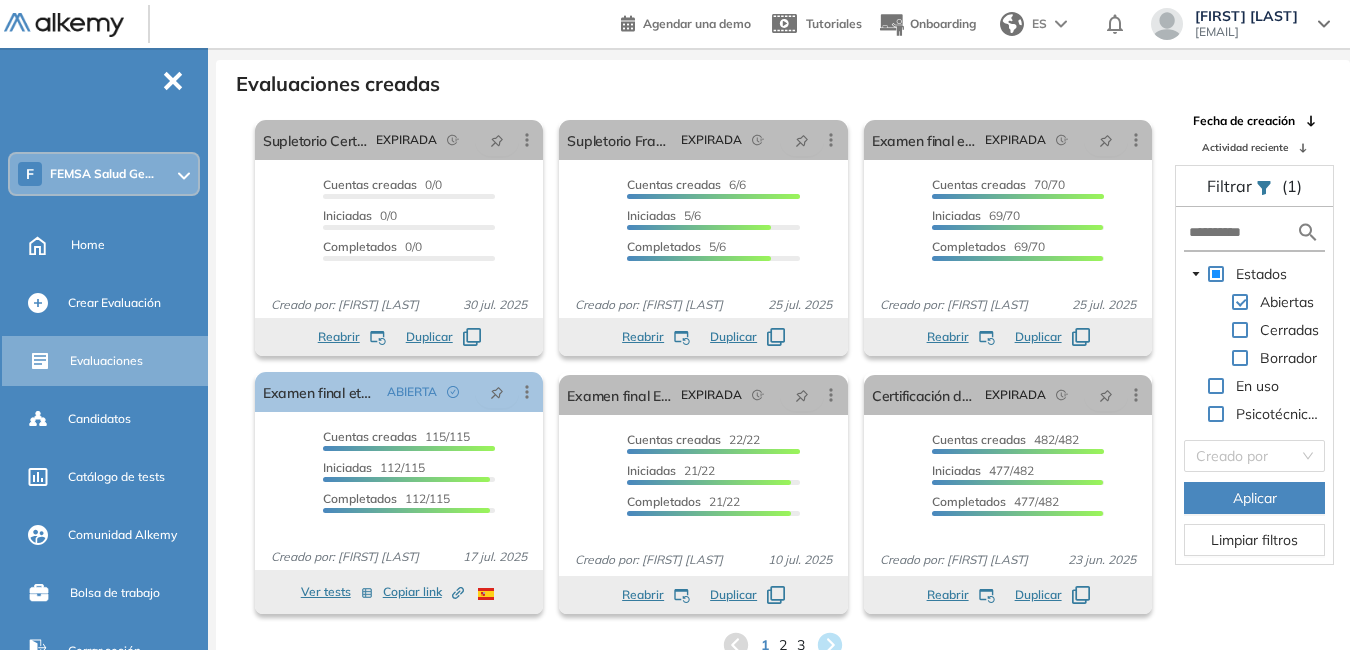 scroll, scrollTop: 48, scrollLeft: 0, axis: vertical 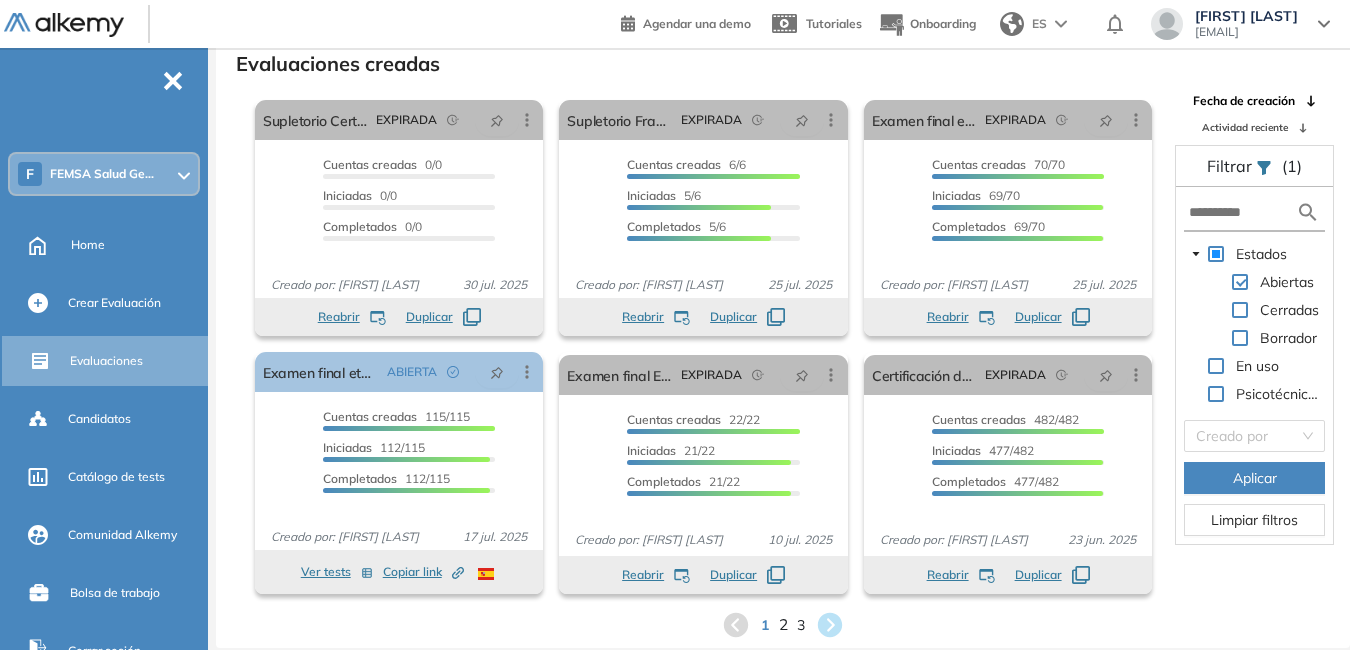 click on "2" at bounding box center (783, 624) 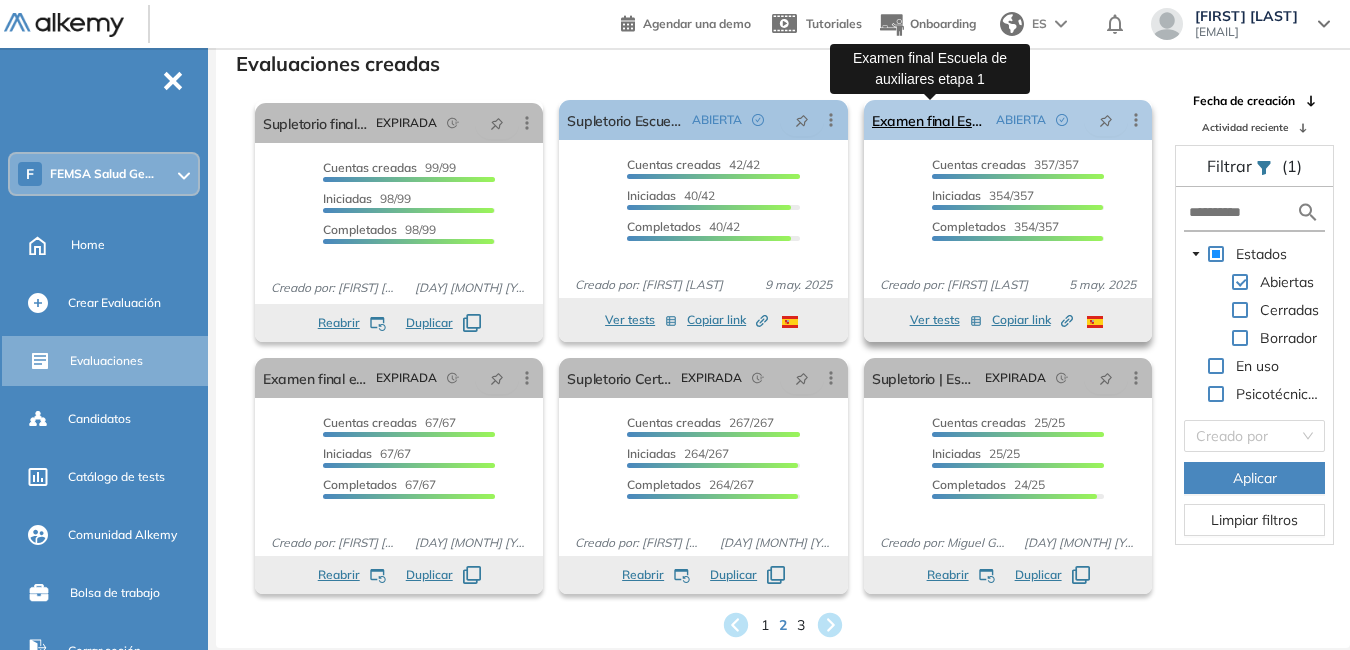 click on "Examen final Escuela de auxiliares etapa 1" at bounding box center [930, 120] 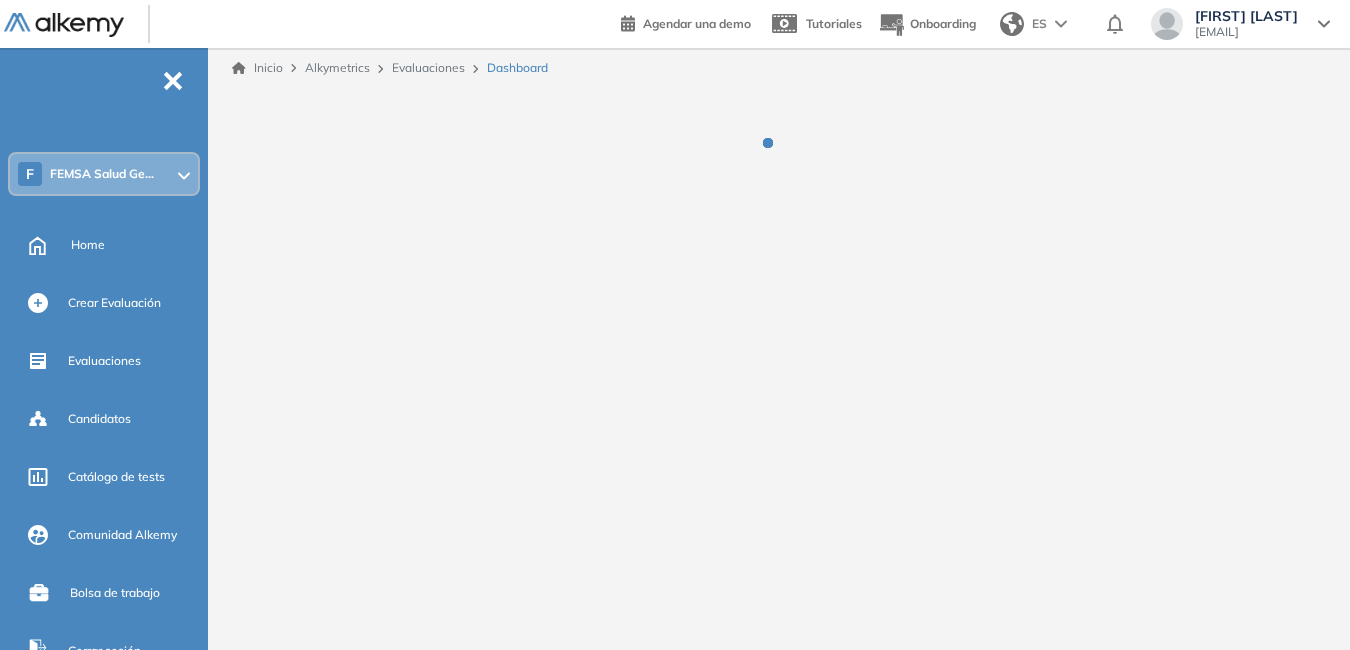 scroll, scrollTop: 0, scrollLeft: 0, axis: both 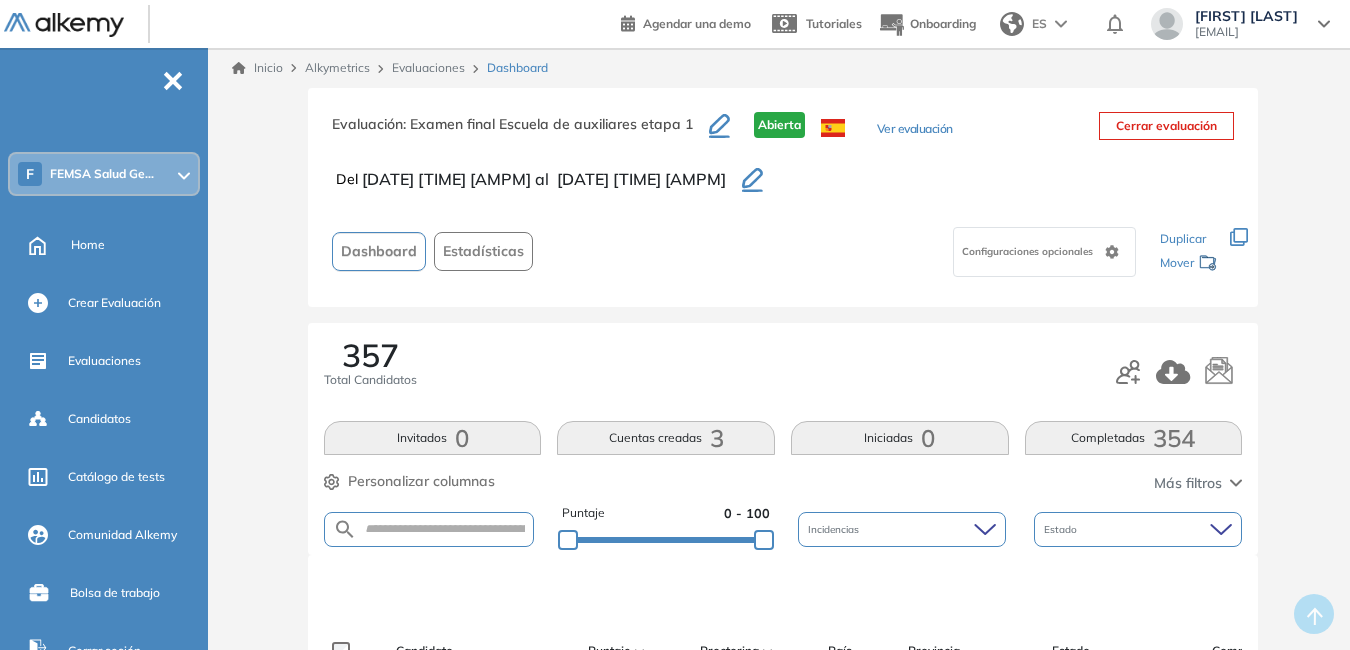 click 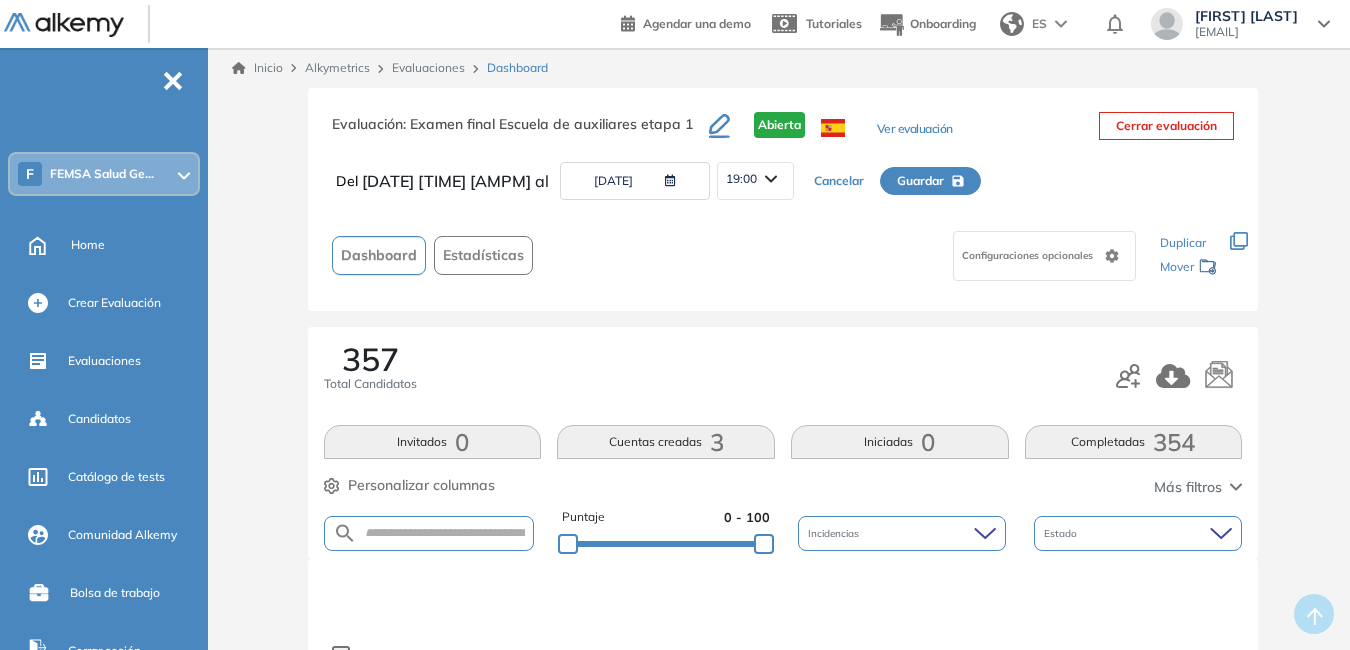 click at bounding box center (666, 181) 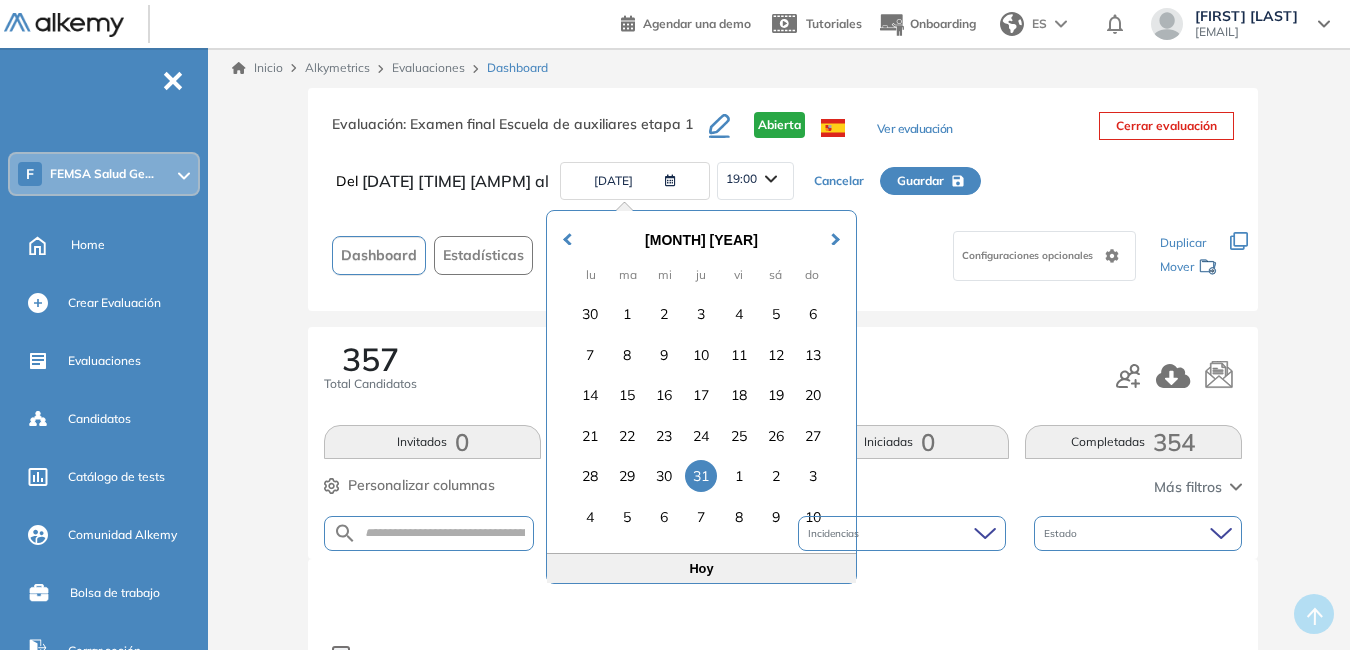 click on "diciembre 9998" at bounding box center (701, 240) 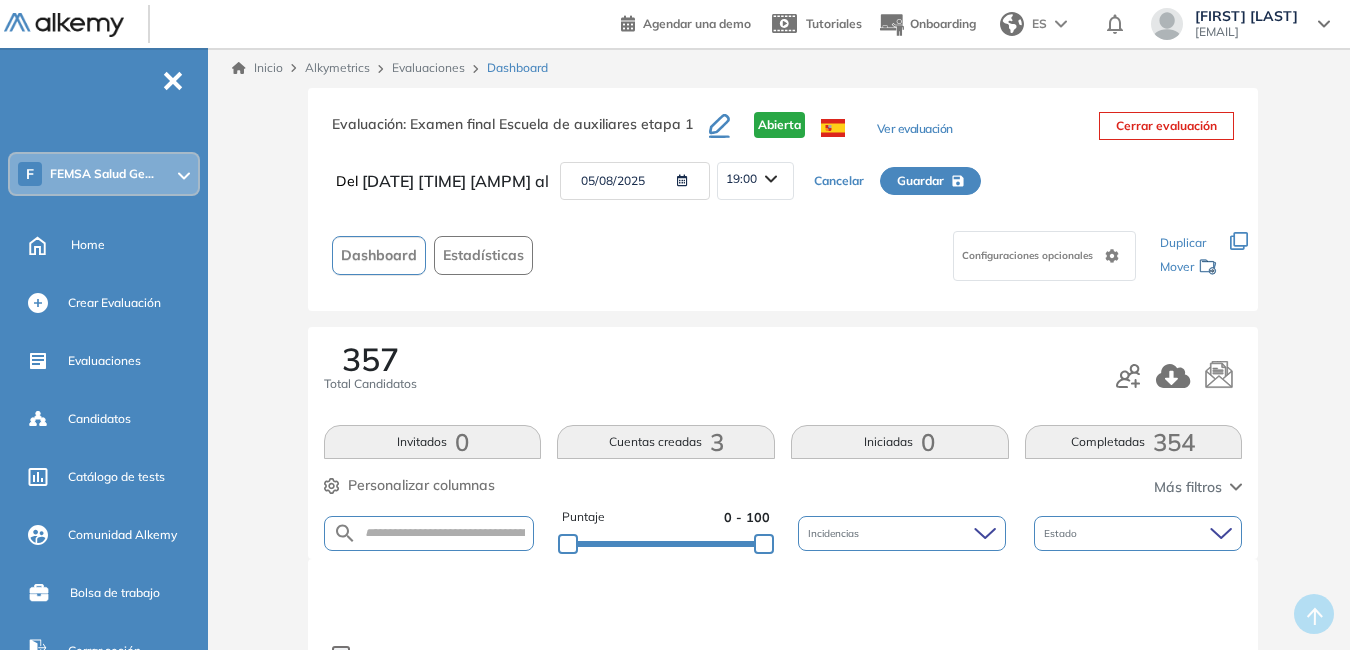 click 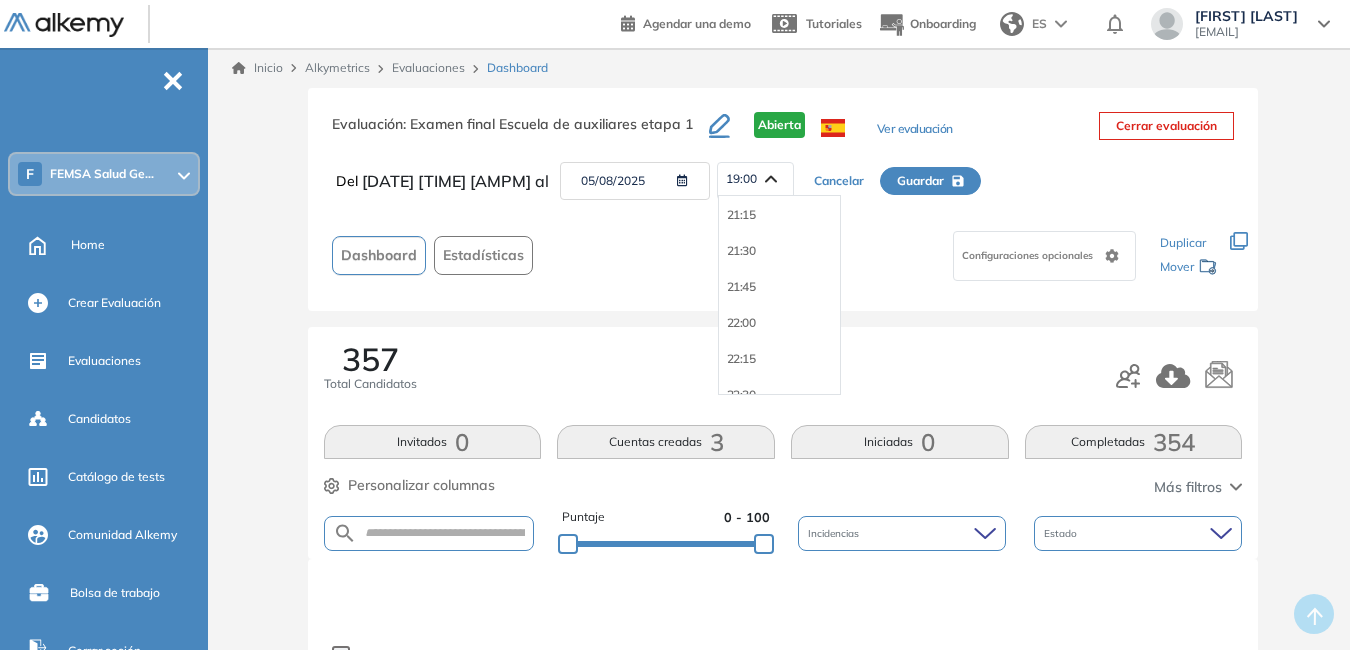 scroll, scrollTop: 3254, scrollLeft: 0, axis: vertical 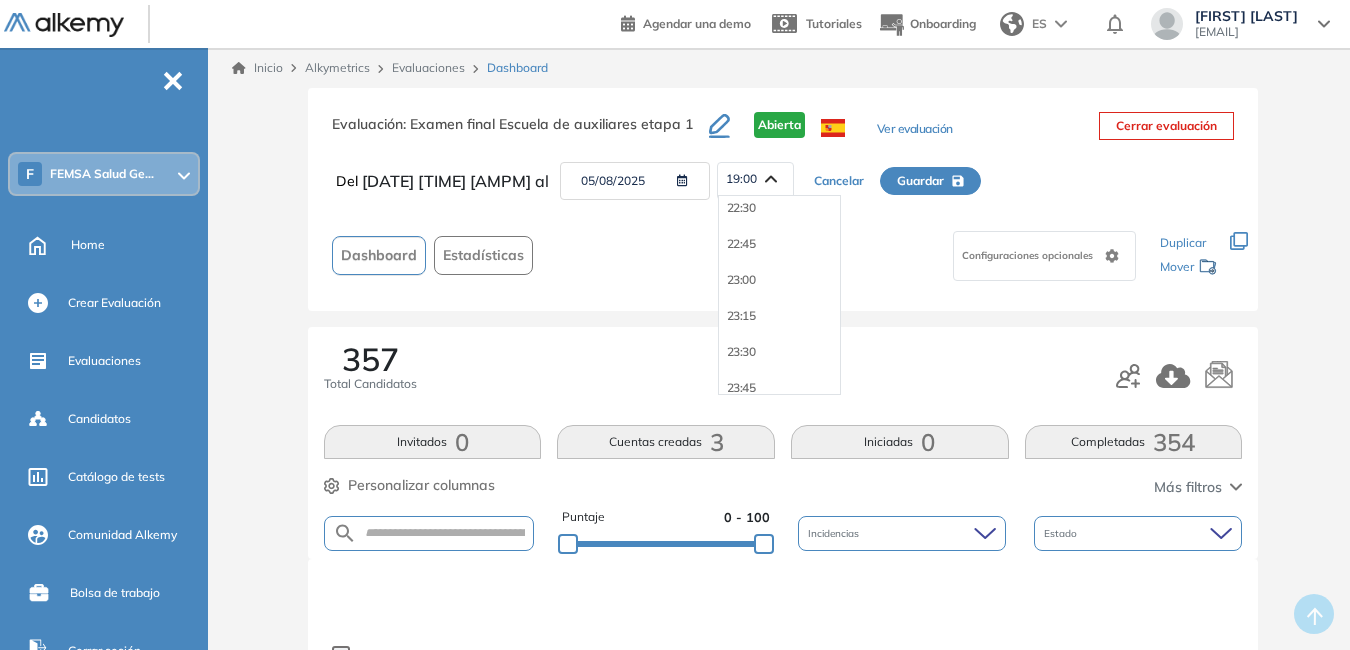 click on "23:30" at bounding box center (780, 352) 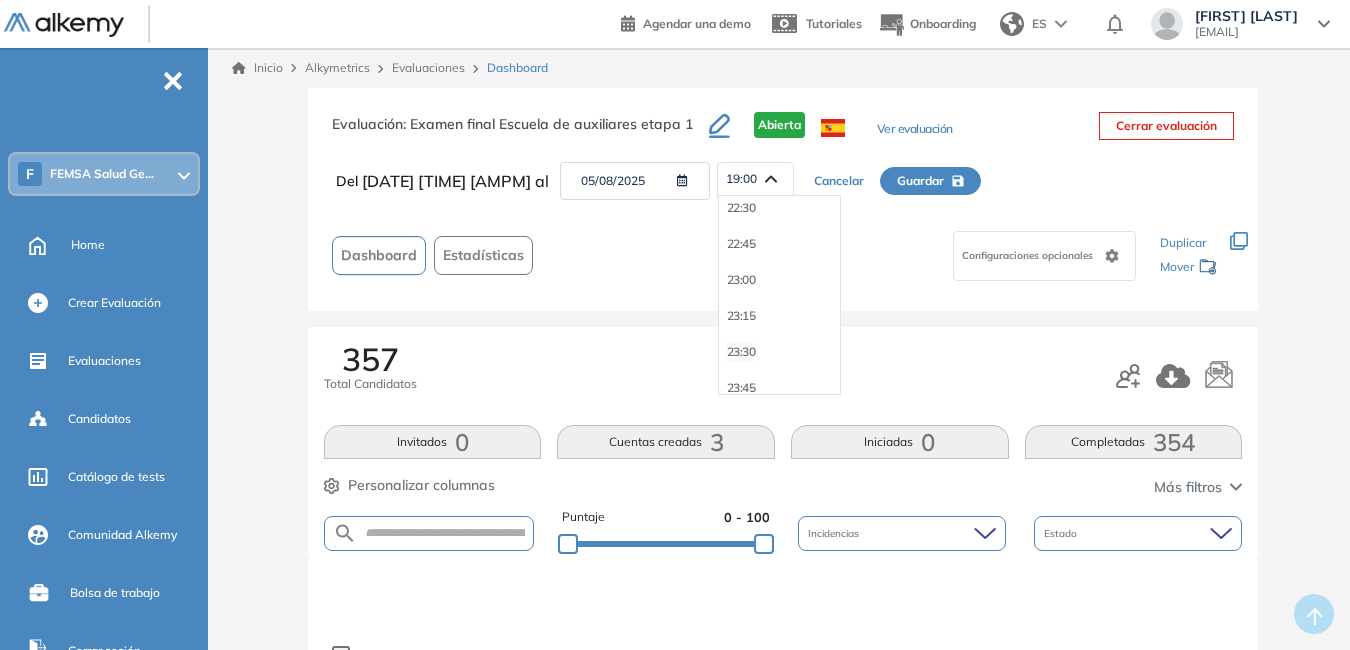click on "23:30" at bounding box center [741, 352] 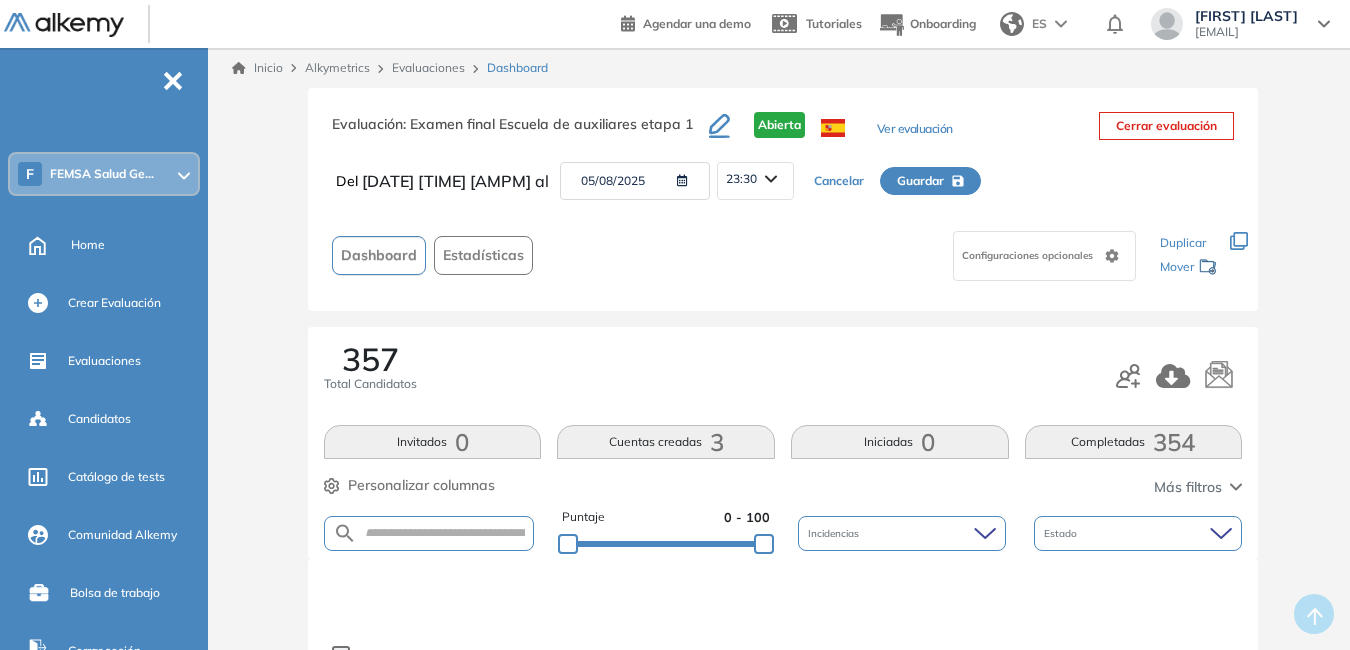 click 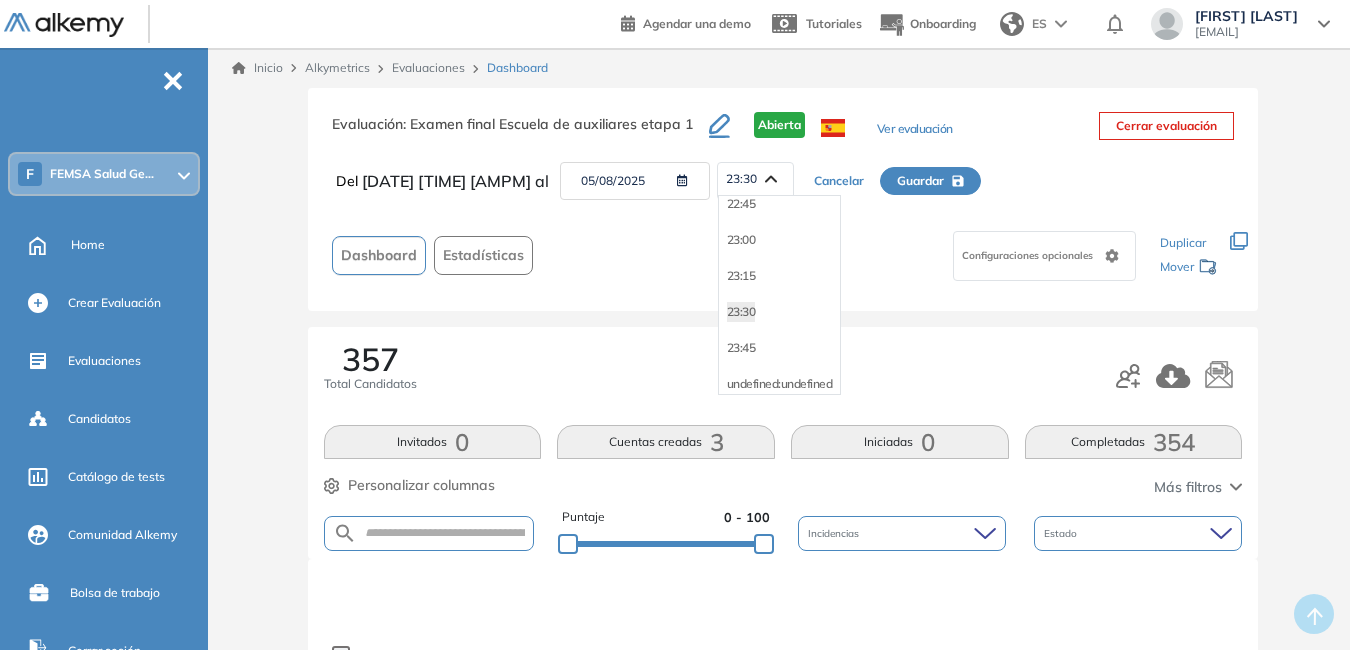 scroll, scrollTop: 3310, scrollLeft: 0, axis: vertical 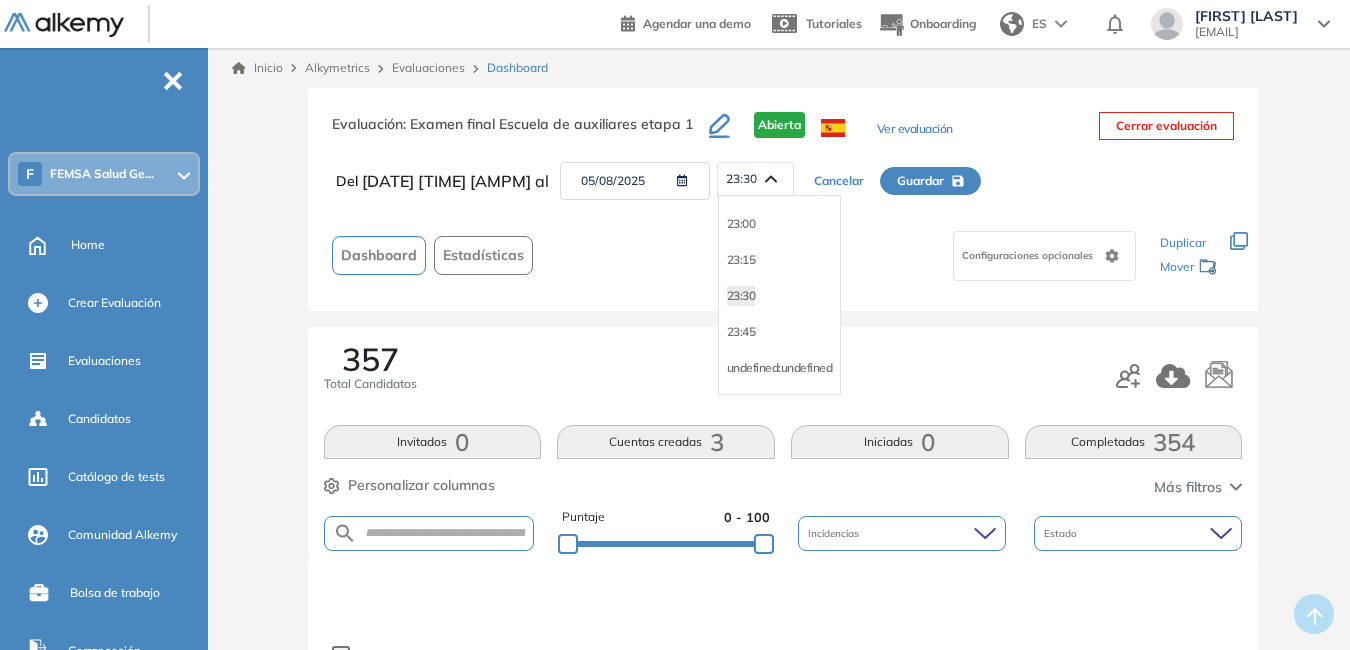 click on "23:45" at bounding box center [780, 332] 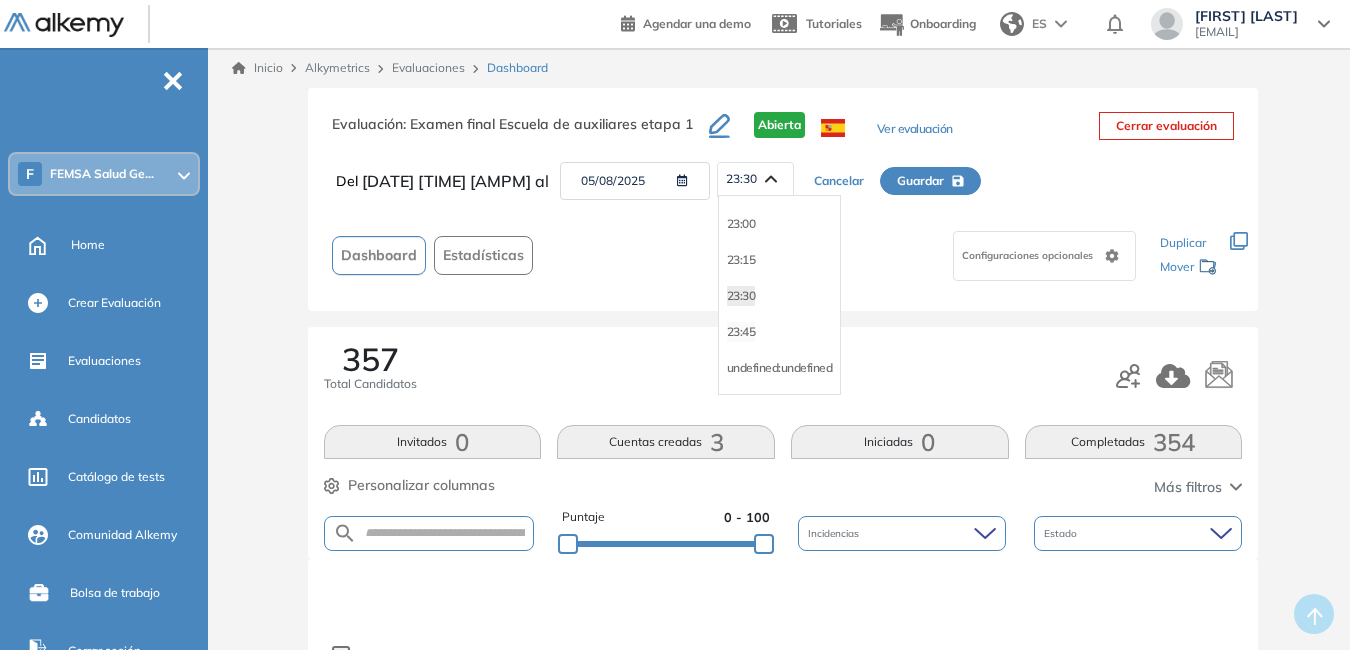 click on "23:45" at bounding box center (741, 332) 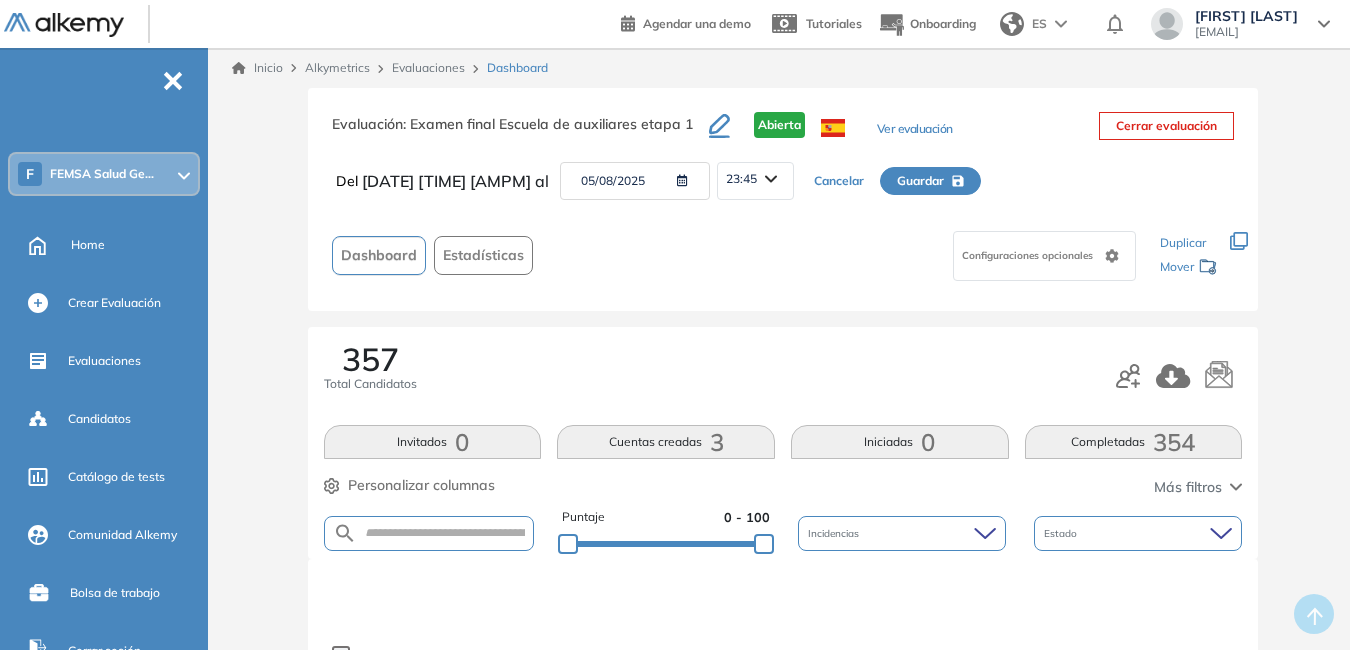 click on "Guardar" at bounding box center [920, 181] 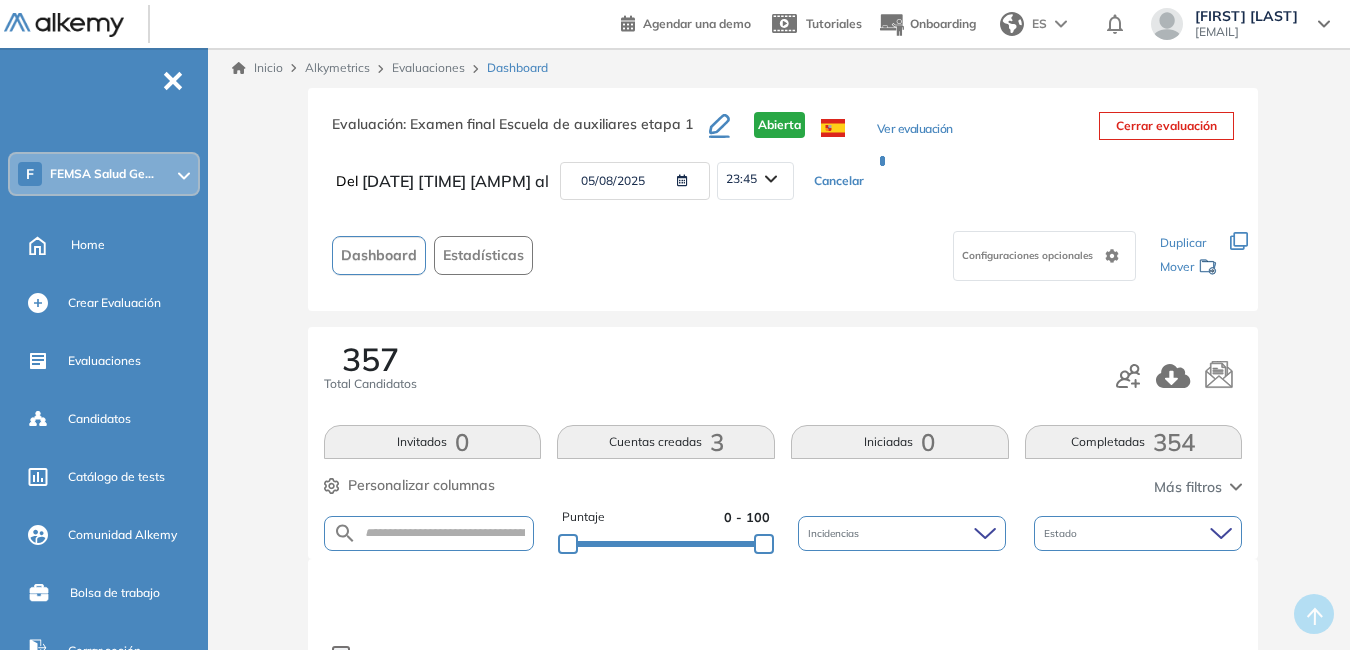 type on "**********" 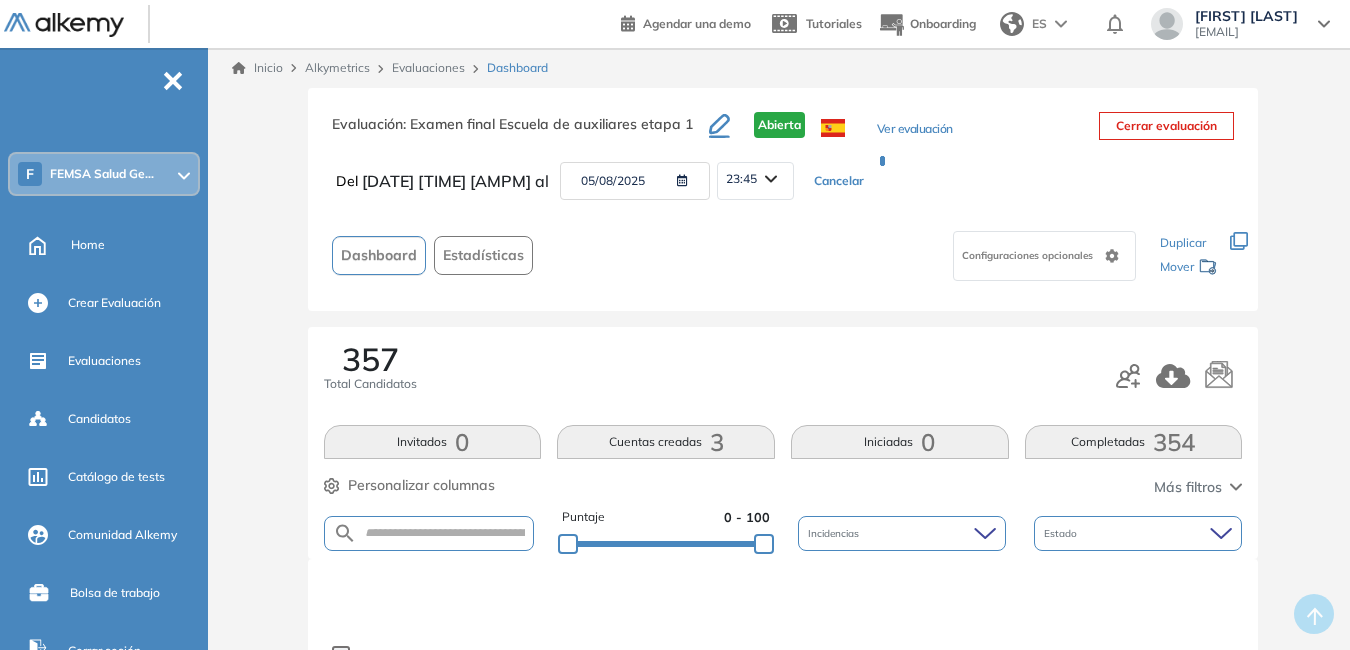 type on "**********" 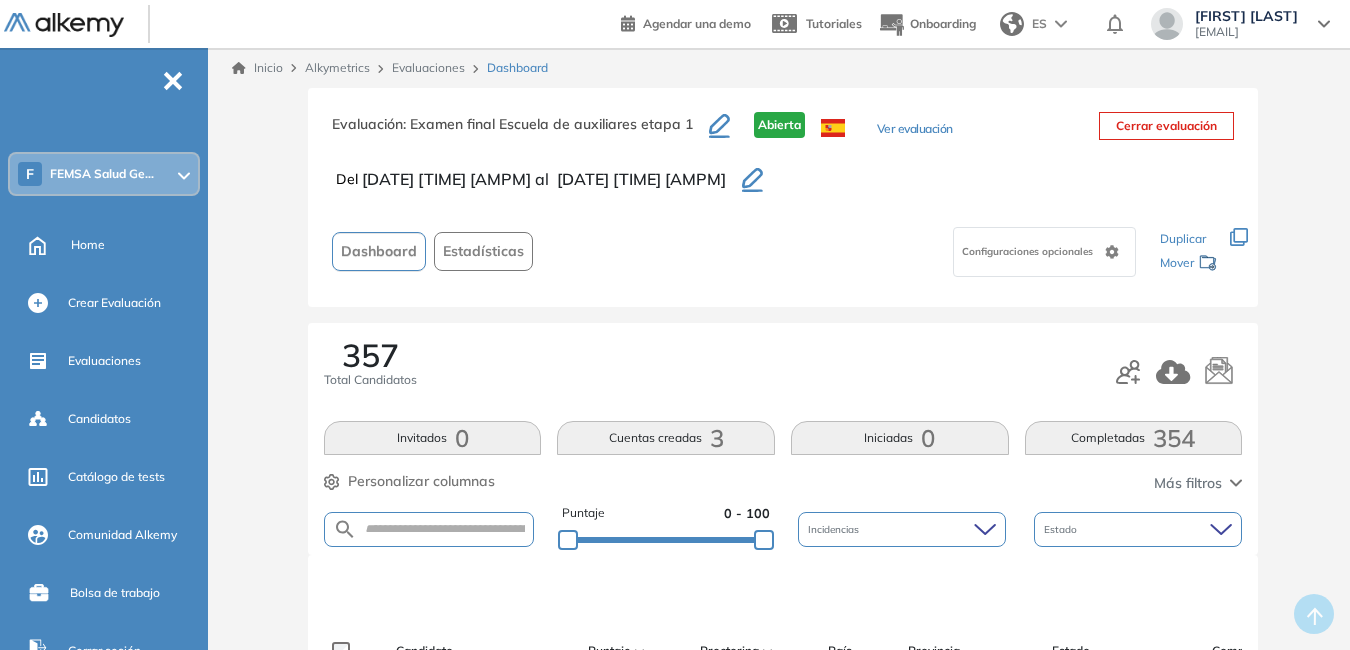click 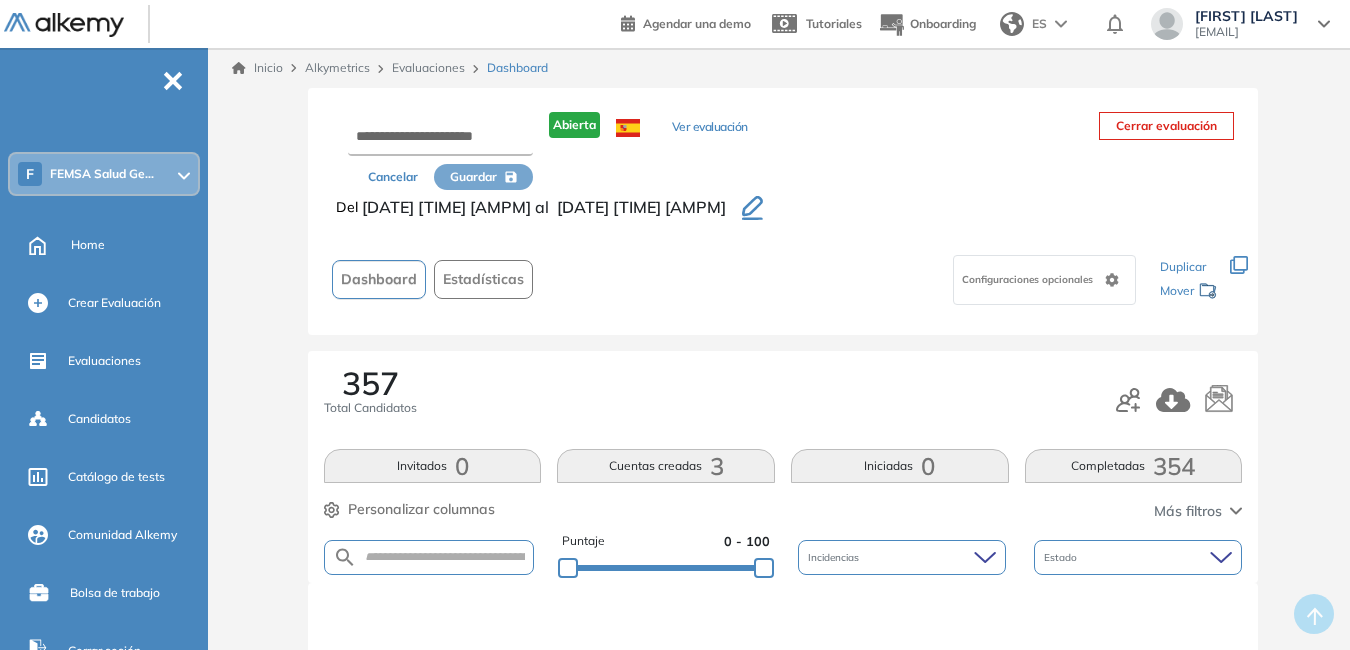 click on "Evaluaciones" at bounding box center (428, 67) 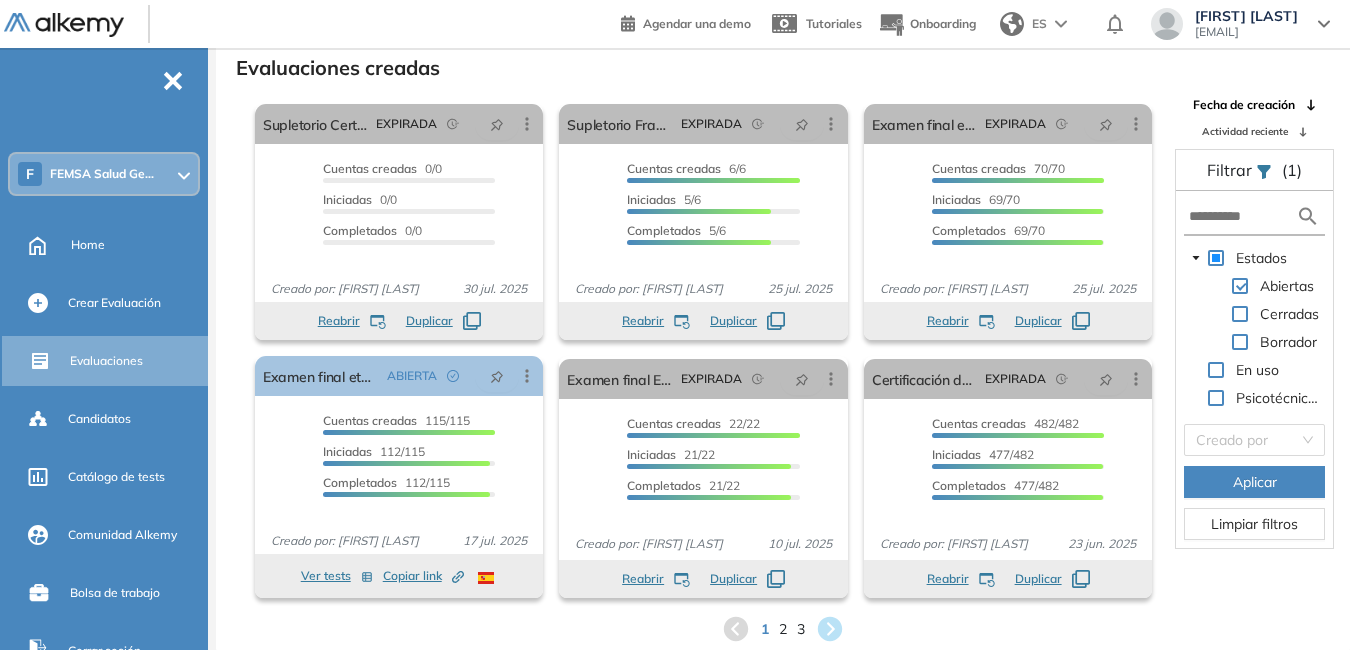 scroll, scrollTop: 48, scrollLeft: 0, axis: vertical 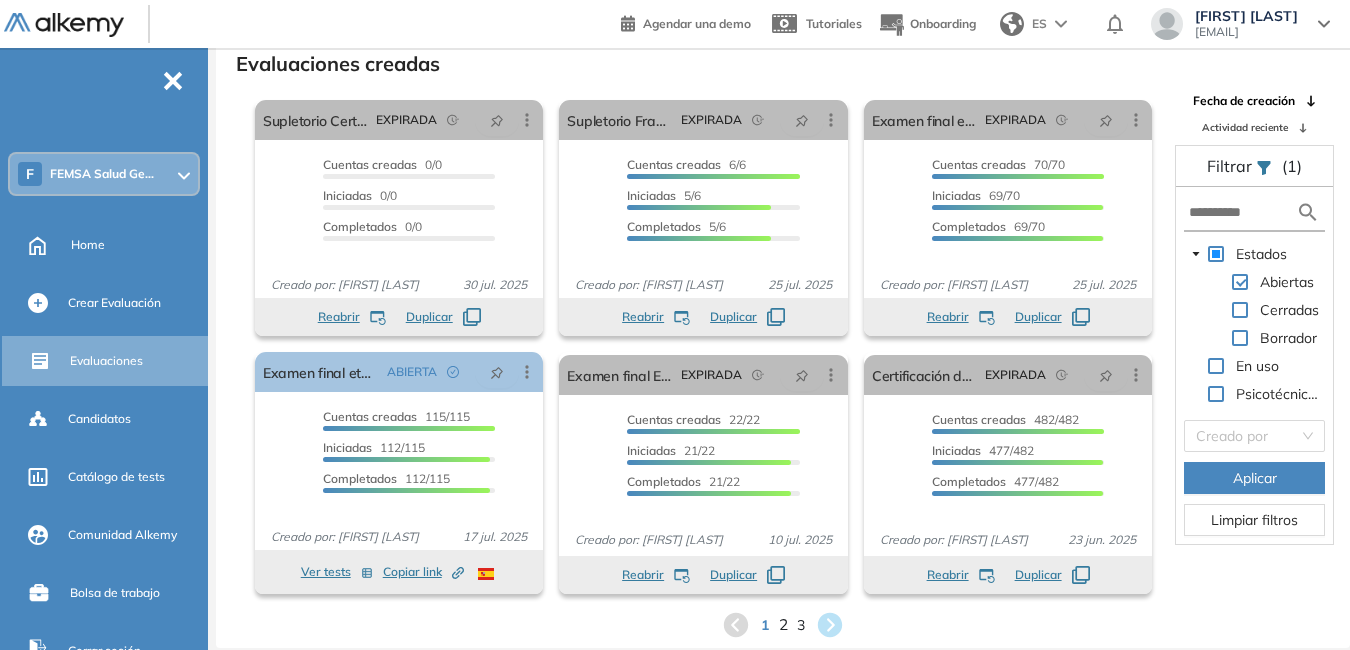 click on "2" at bounding box center (783, 624) 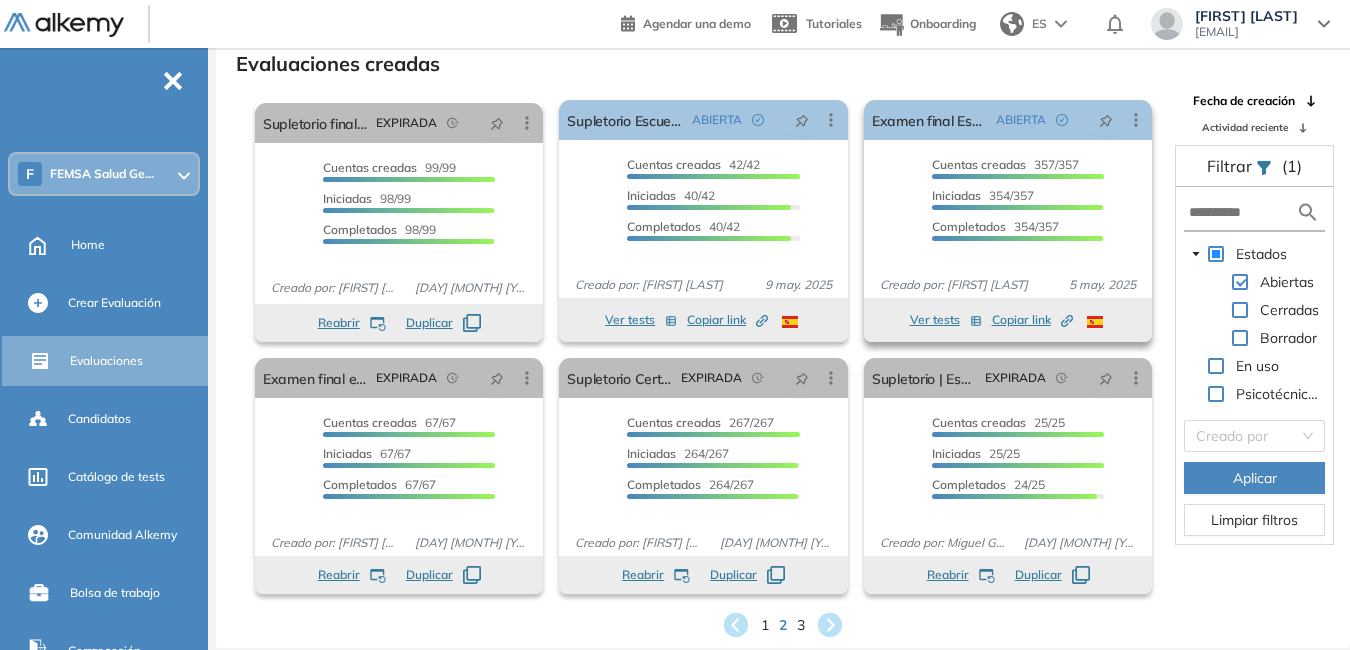 click on "Copiar link Created by potrace 1.16, written by Peter Selinger 2001-2019" at bounding box center (1032, 320) 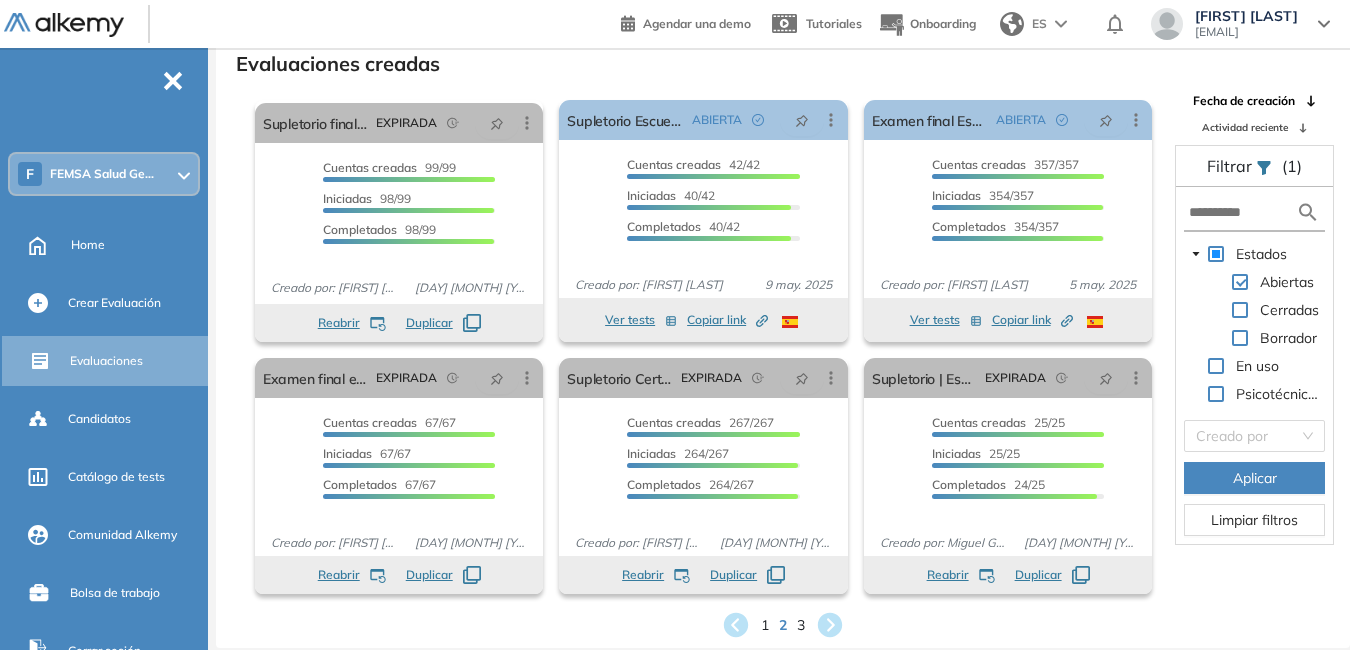 click 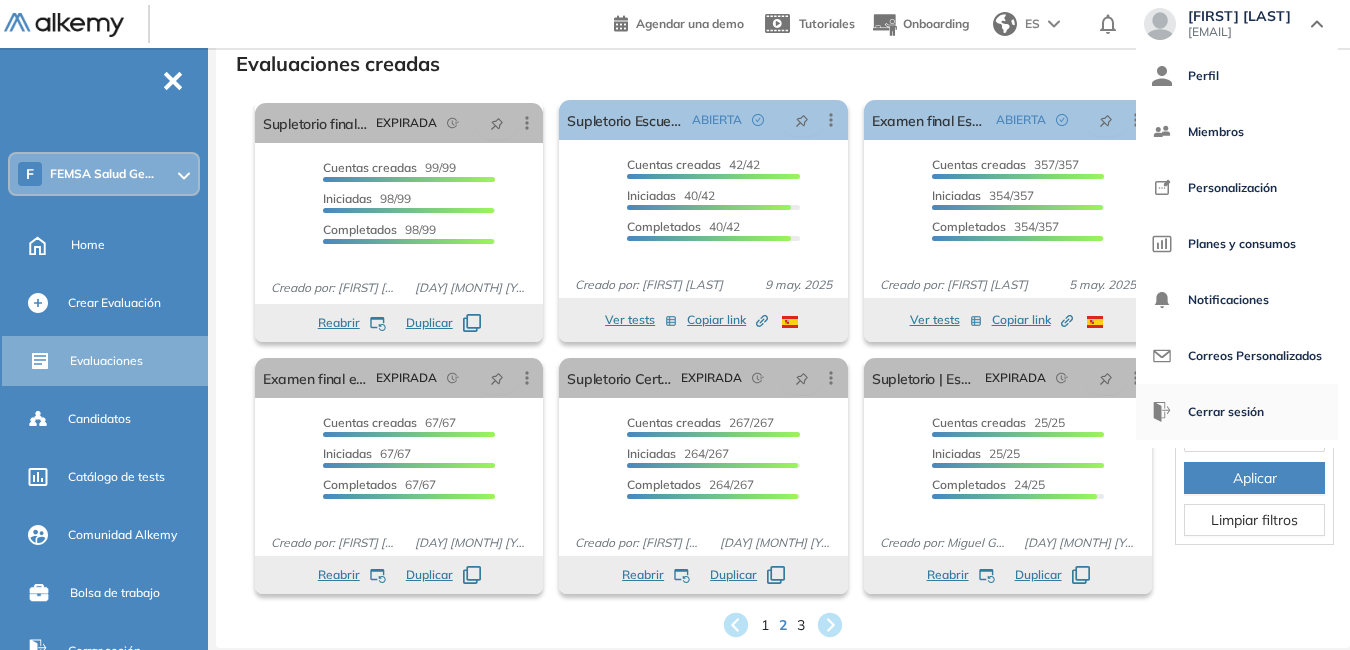 click on "Cerrar sesión" at bounding box center (1226, 412) 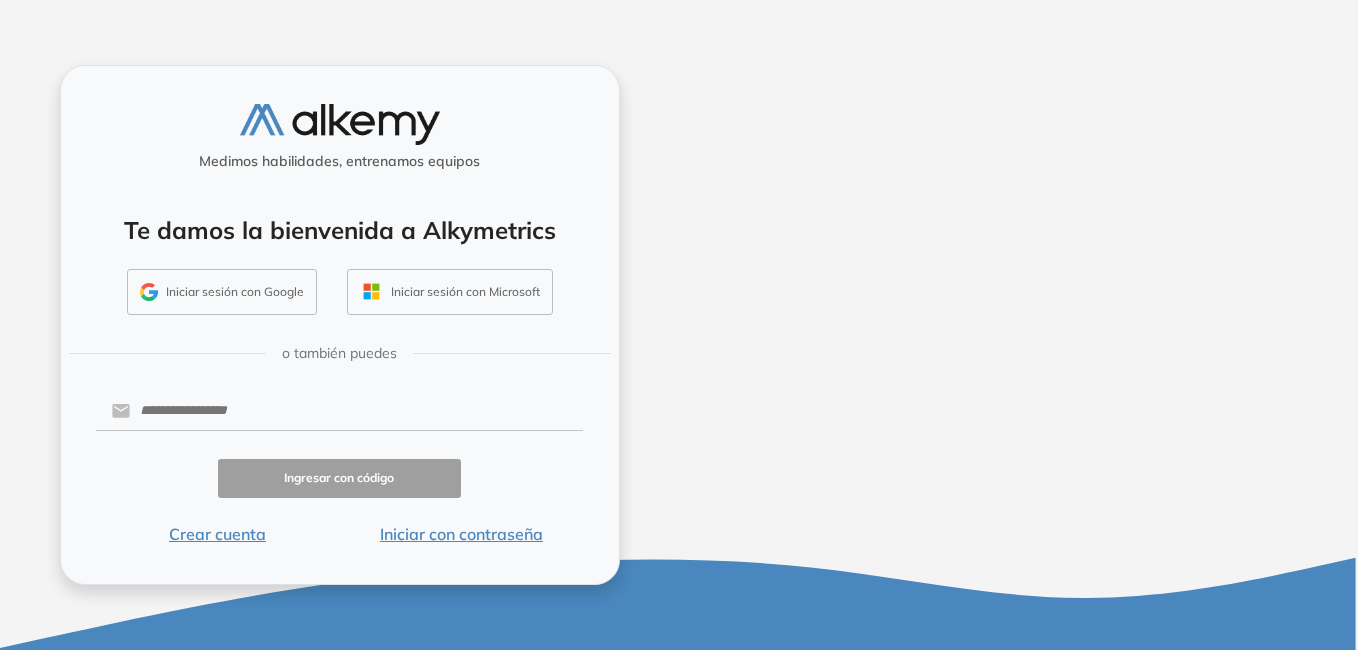scroll, scrollTop: 0, scrollLeft: 0, axis: both 